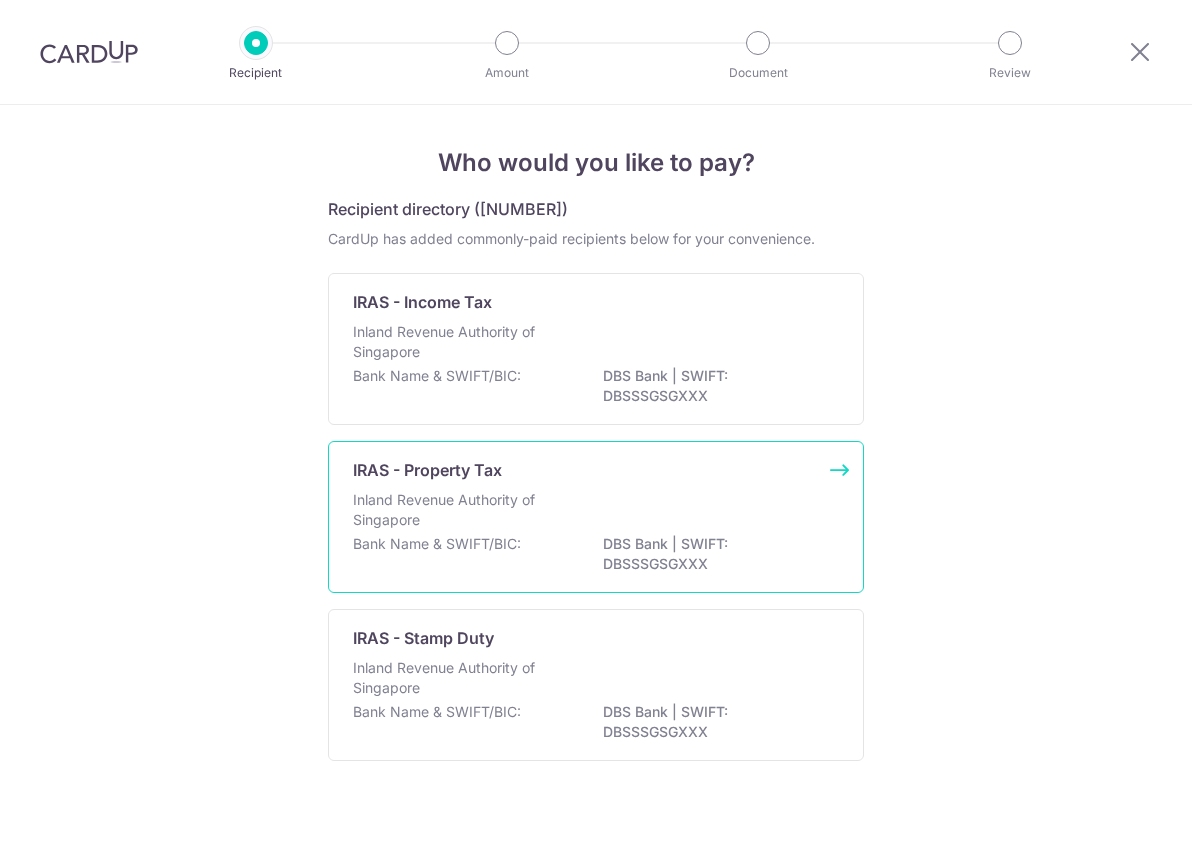 scroll, scrollTop: 0, scrollLeft: 0, axis: both 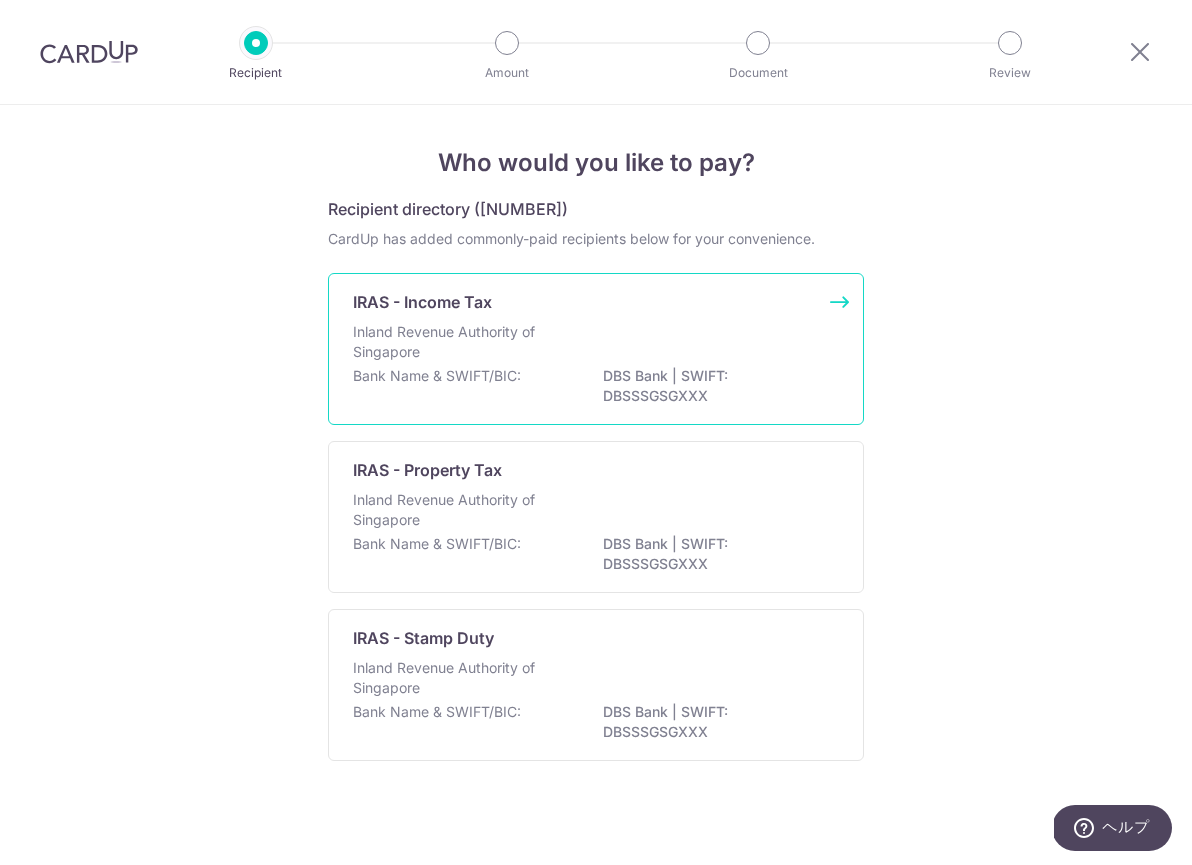 click on "IRAS - Income Tax
Inland Revenue Authority of Singapore
Bank Name & SWIFT/BIC:
[BANK NAME] | SWIFT: [SWIFT CODE]" at bounding box center (596, 349) 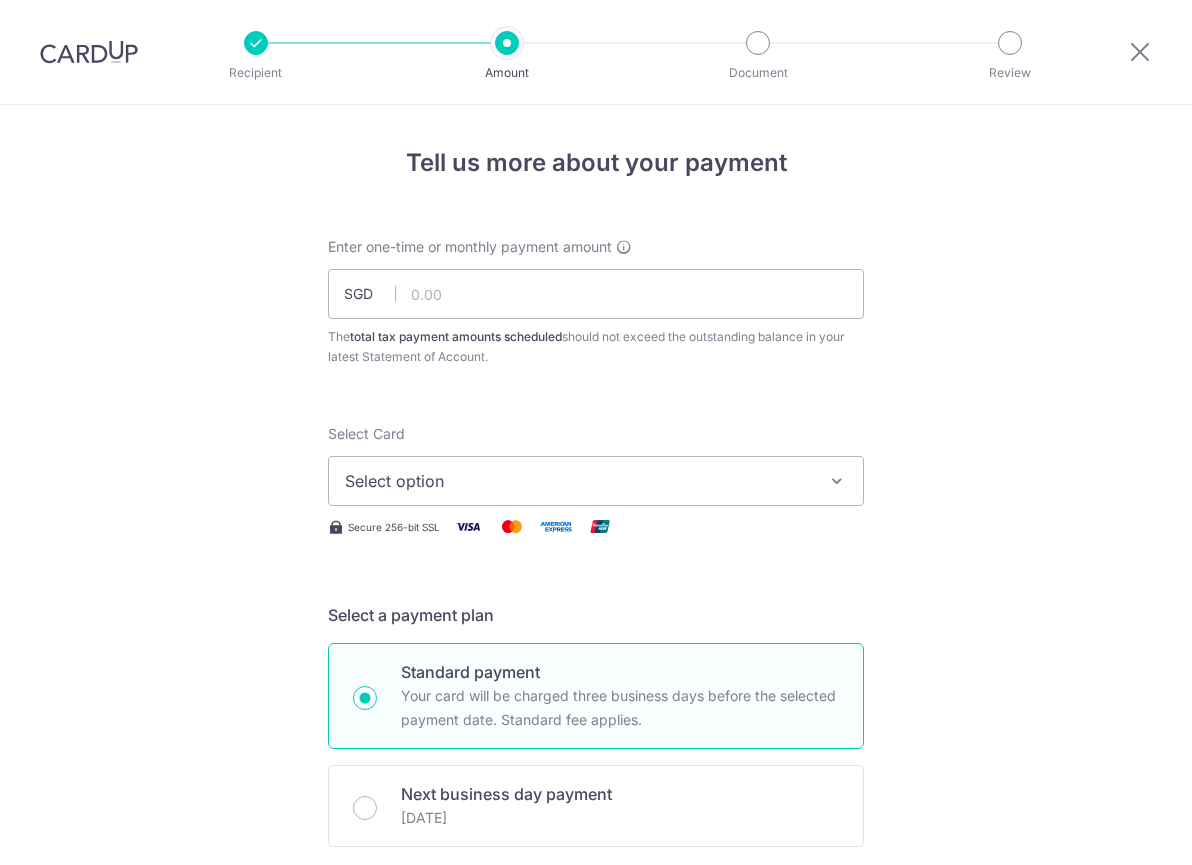 scroll, scrollTop: 0, scrollLeft: 0, axis: both 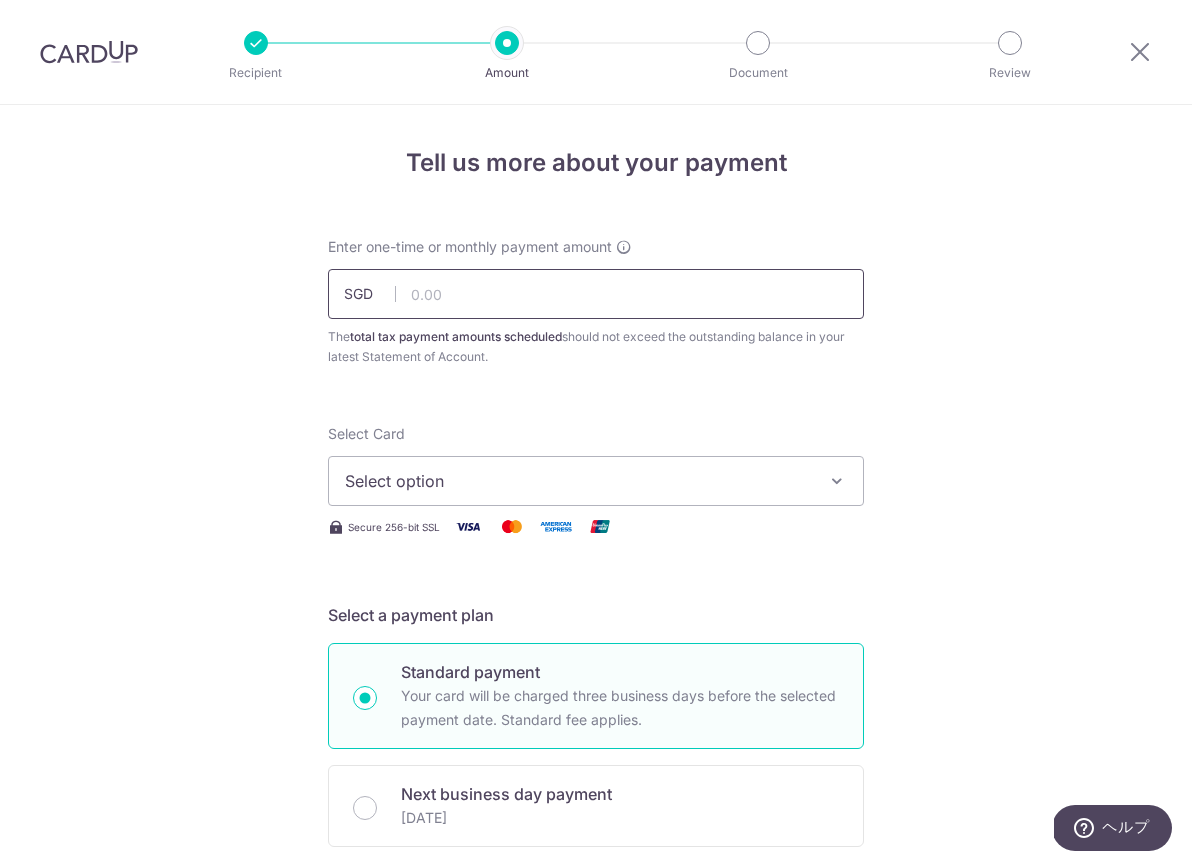 click at bounding box center [596, 294] 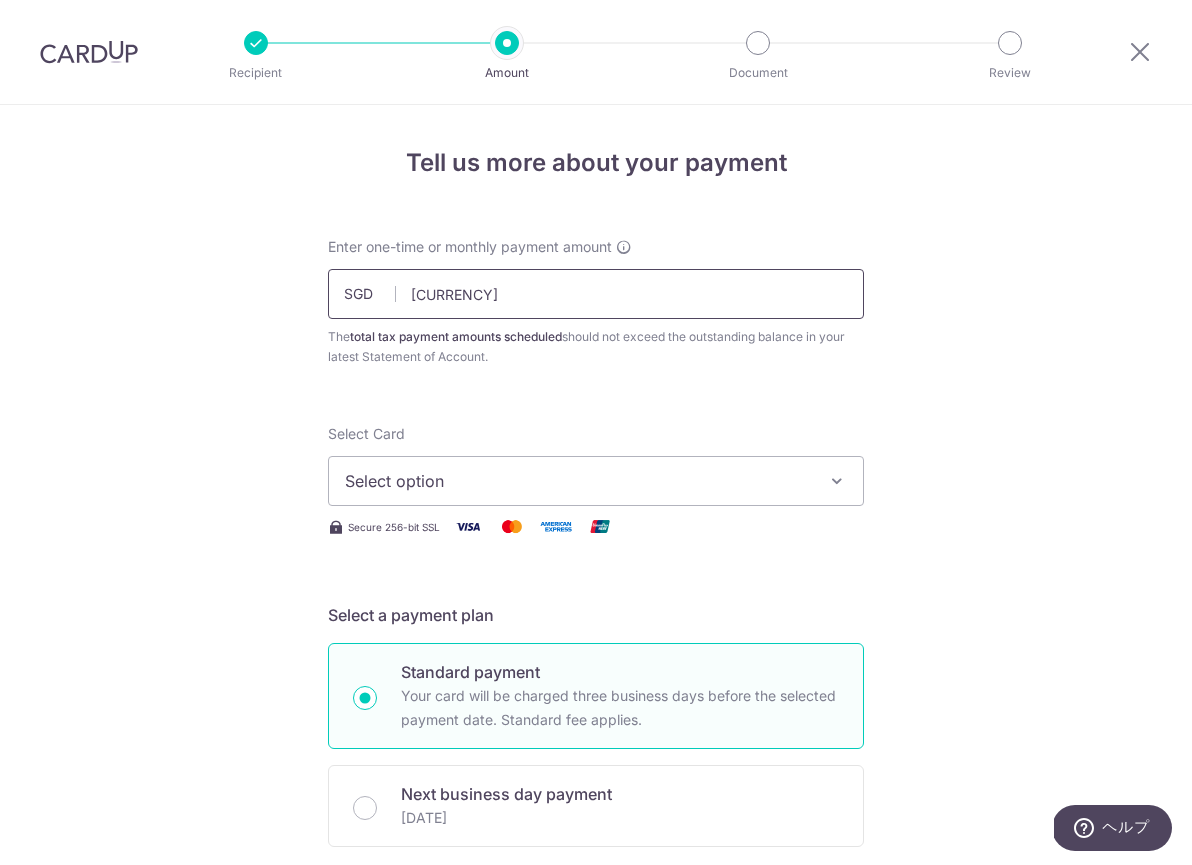 scroll, scrollTop: 246, scrollLeft: 0, axis: vertical 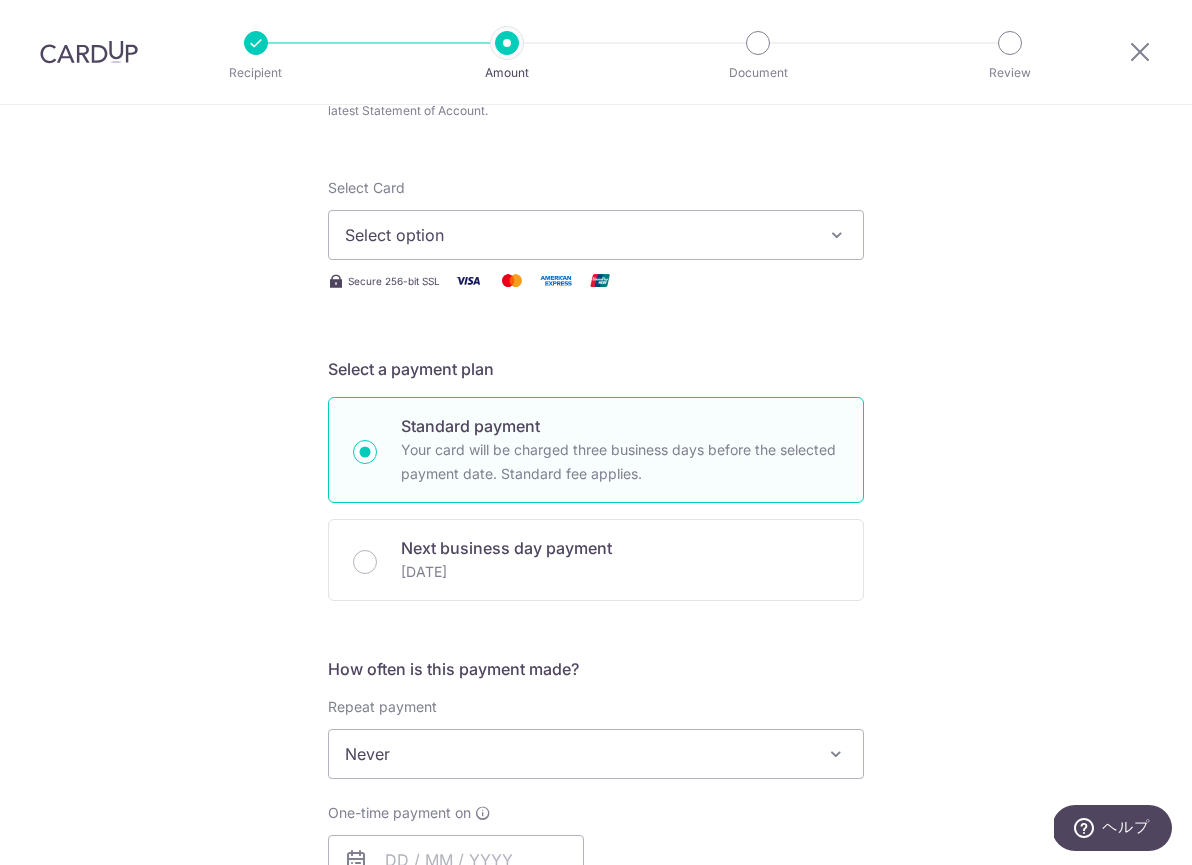 click on "Select option" at bounding box center [596, 235] 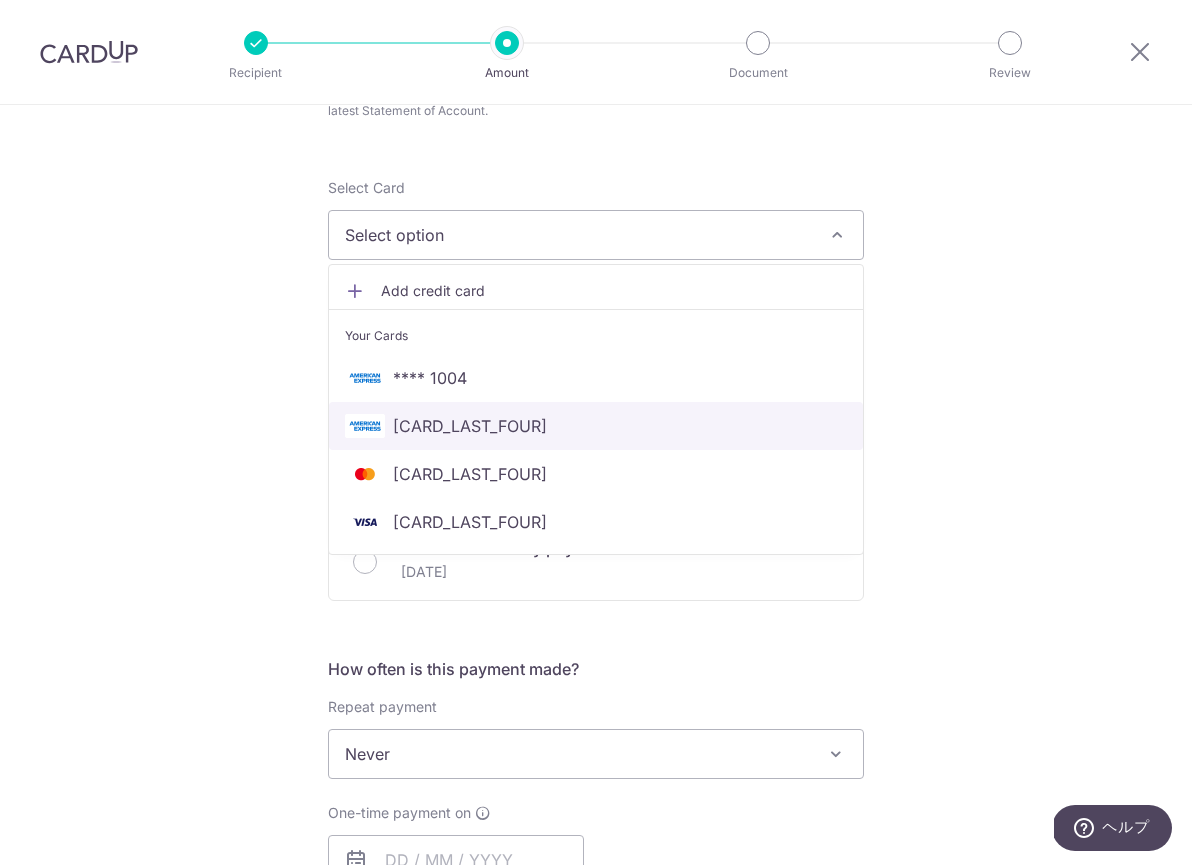 click on "**** 7002" at bounding box center [596, 426] 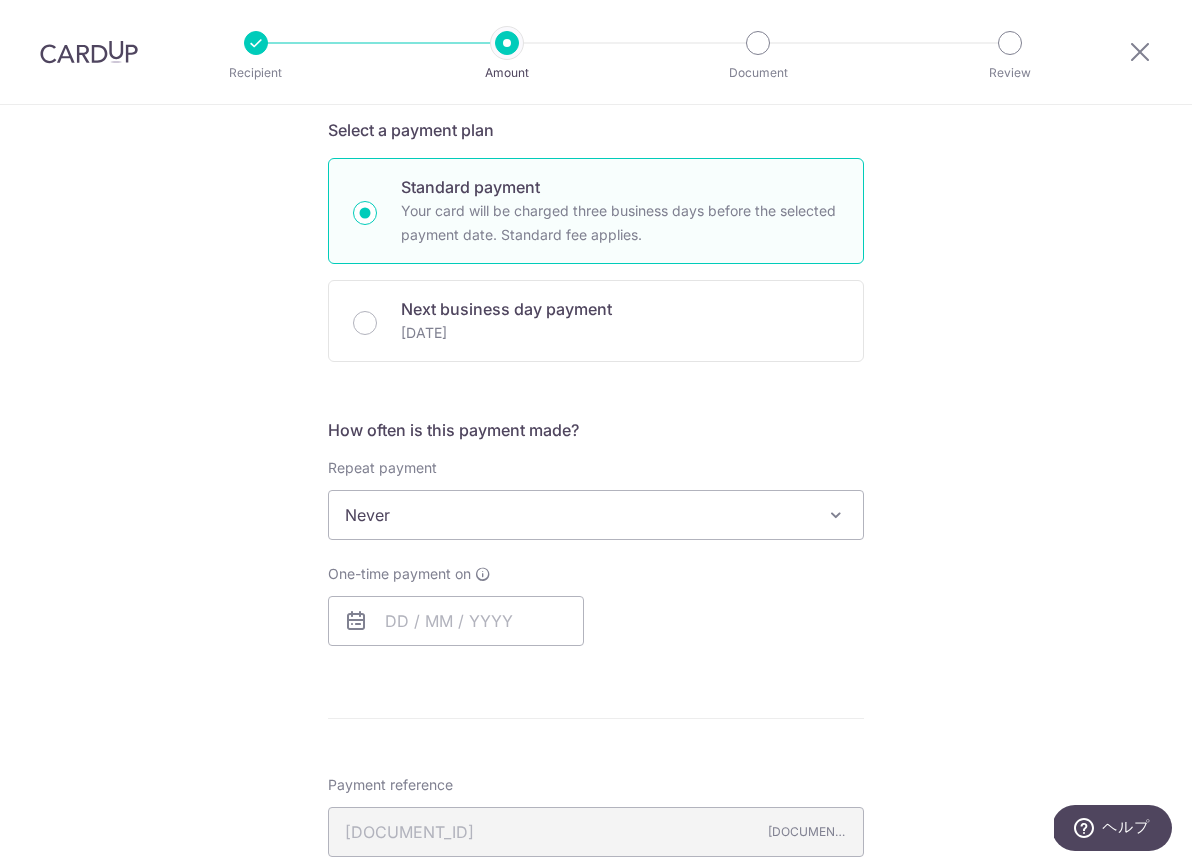 scroll, scrollTop: 587, scrollLeft: 0, axis: vertical 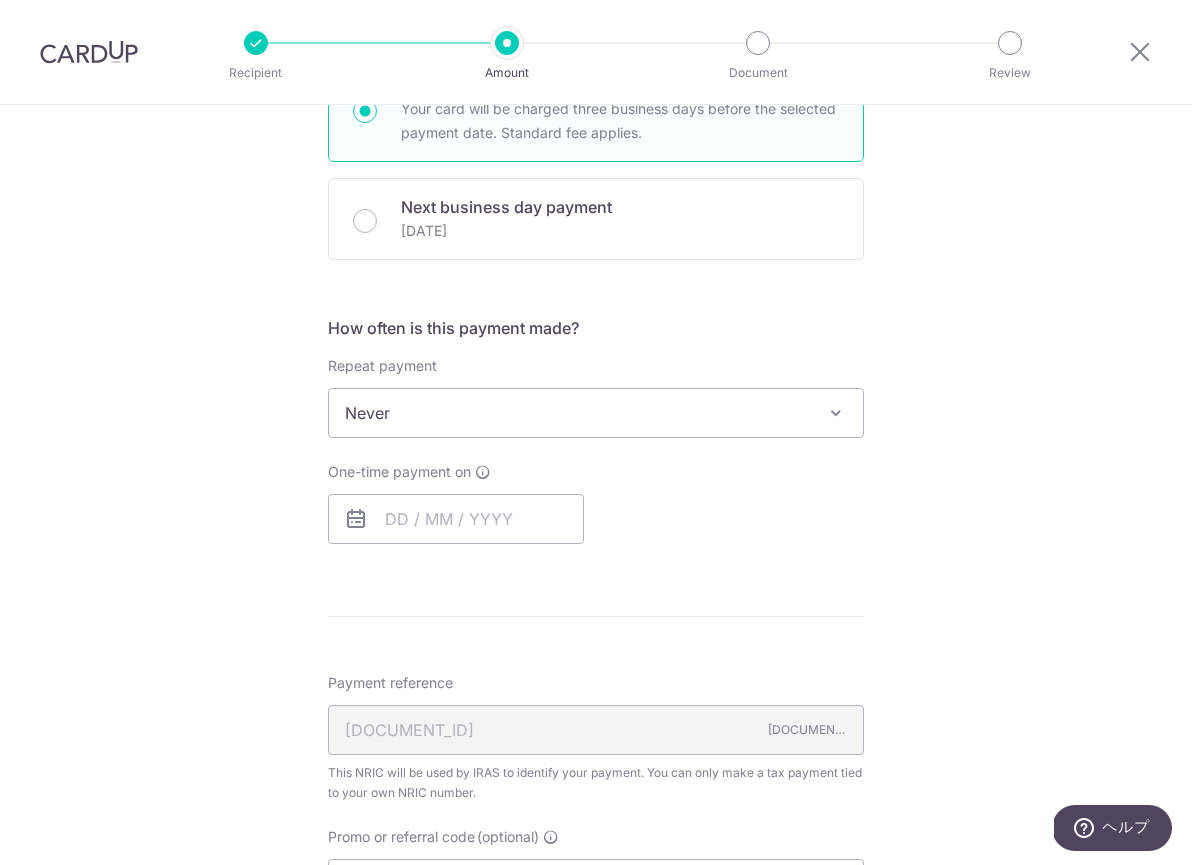 click on "Never" at bounding box center [596, 413] 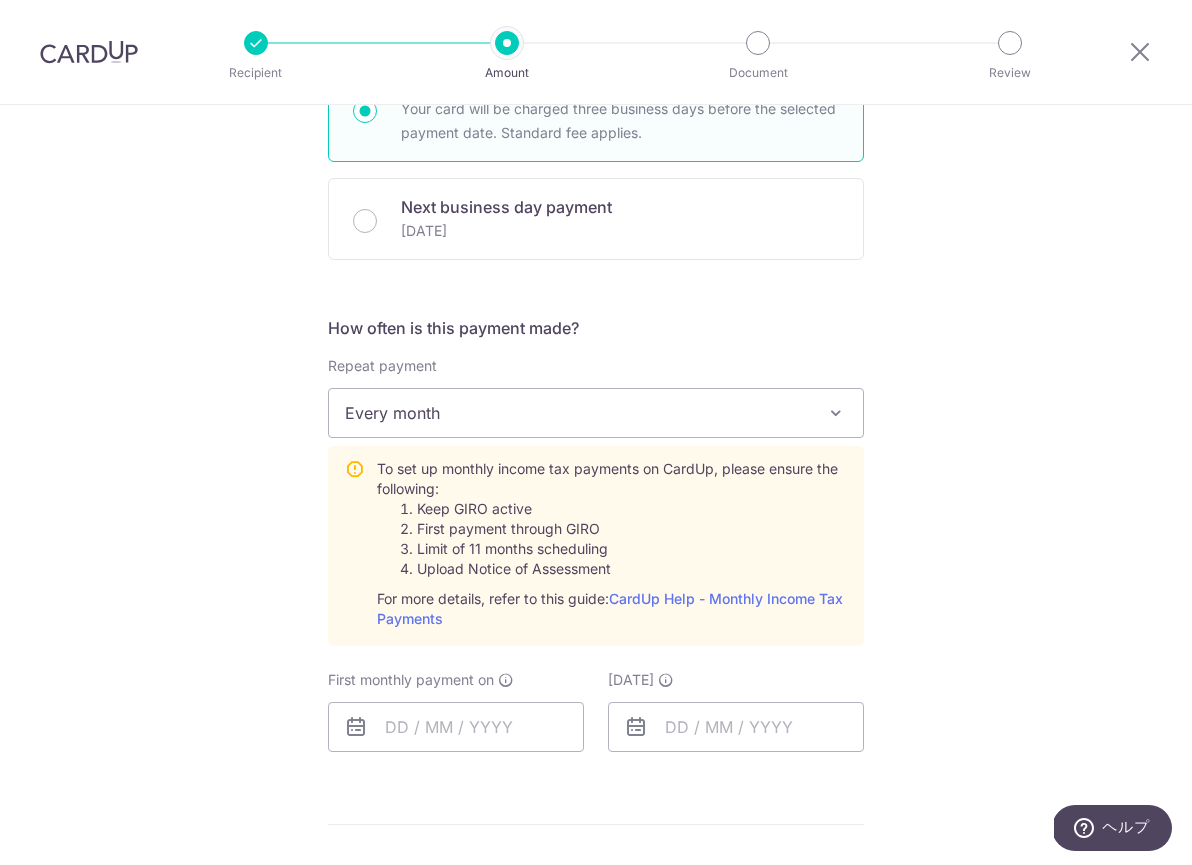 scroll, scrollTop: 797, scrollLeft: 0, axis: vertical 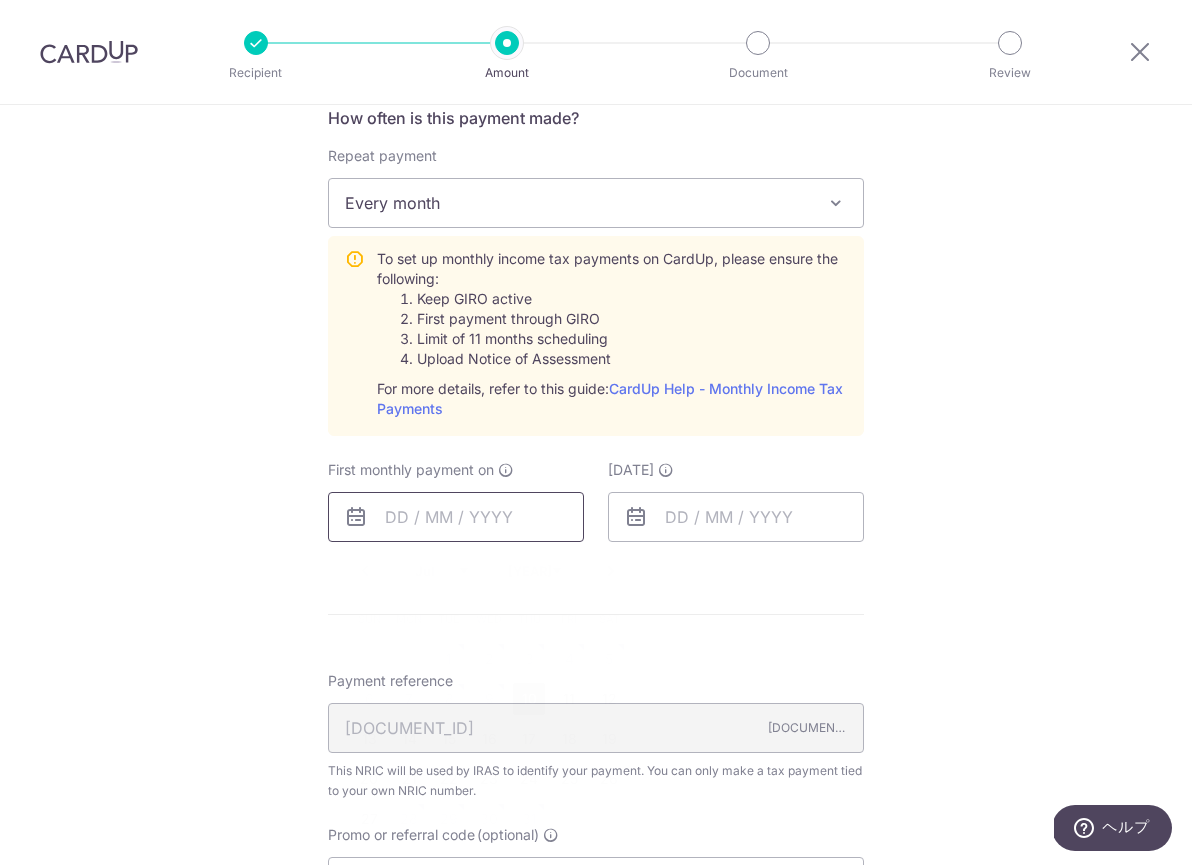 click at bounding box center [456, 517] 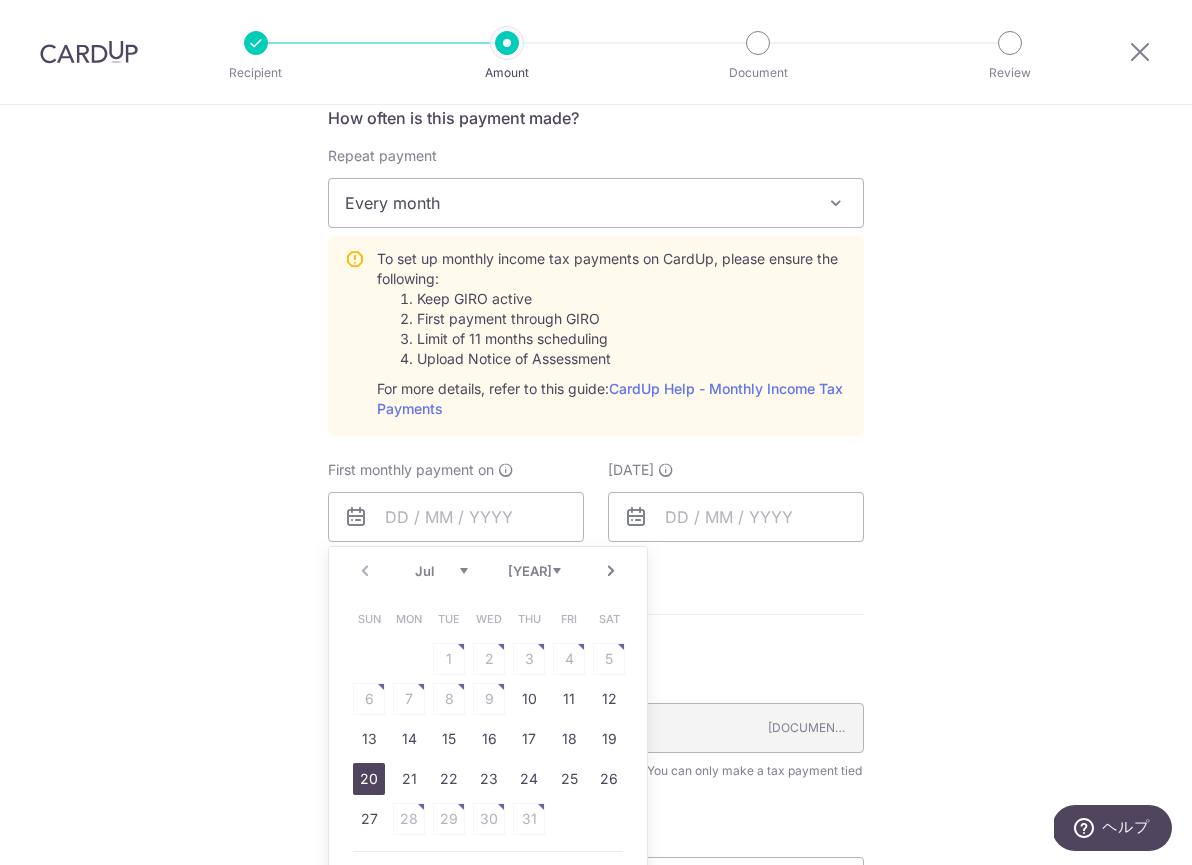 click on "20" at bounding box center (369, 779) 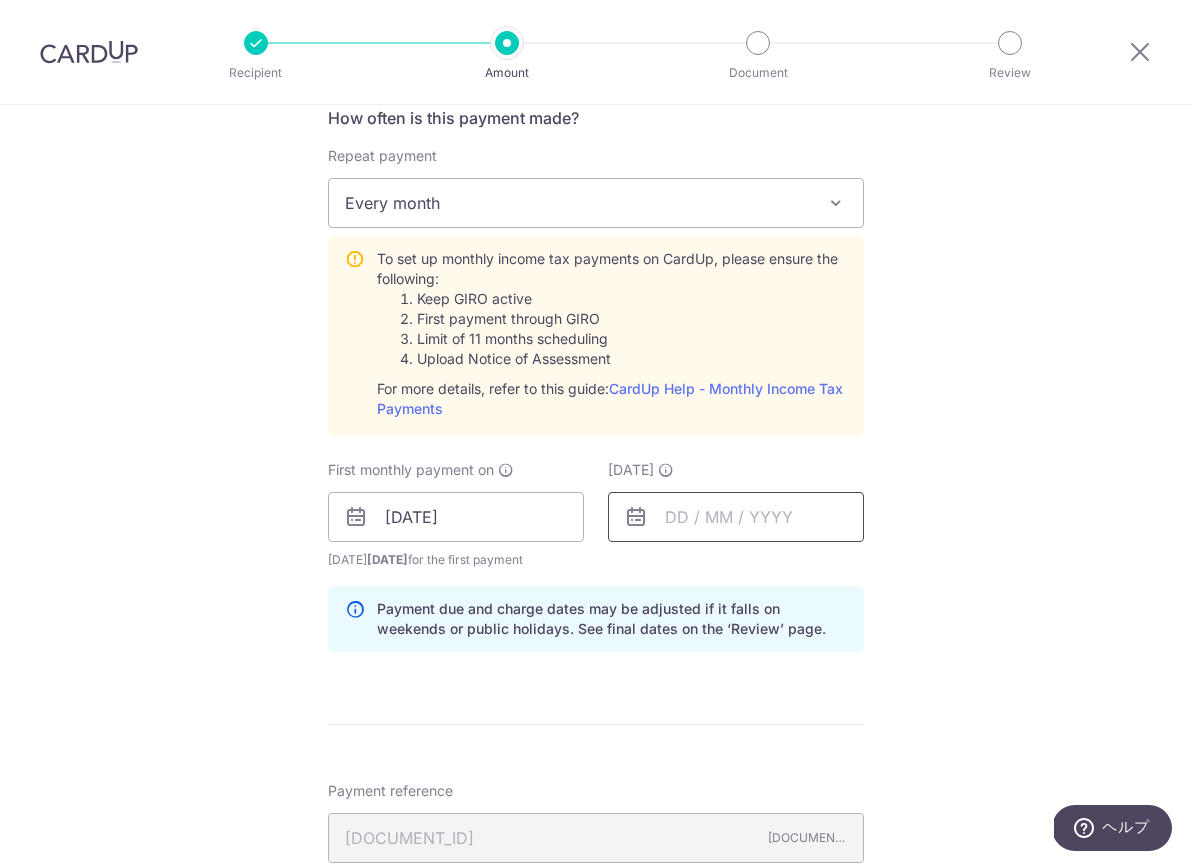 click at bounding box center [736, 517] 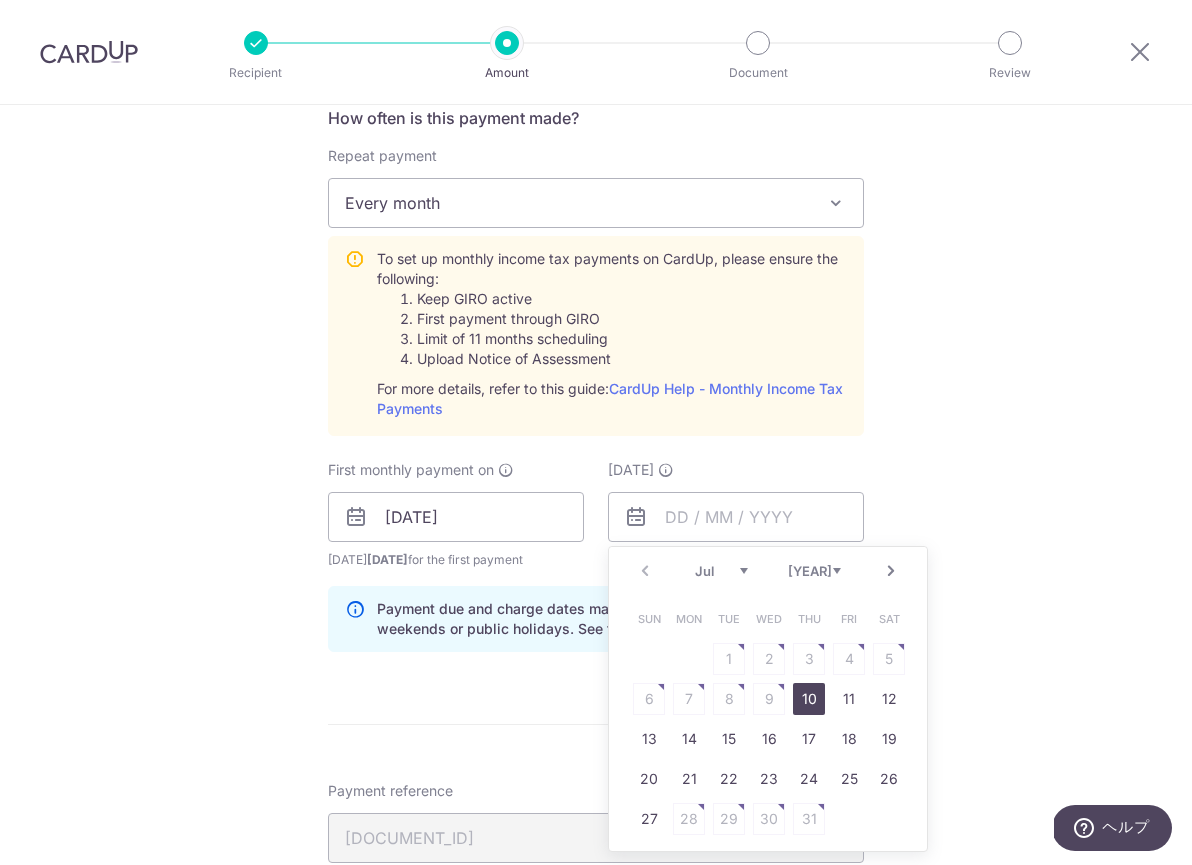 click on "2025 2026" at bounding box center (814, 571) 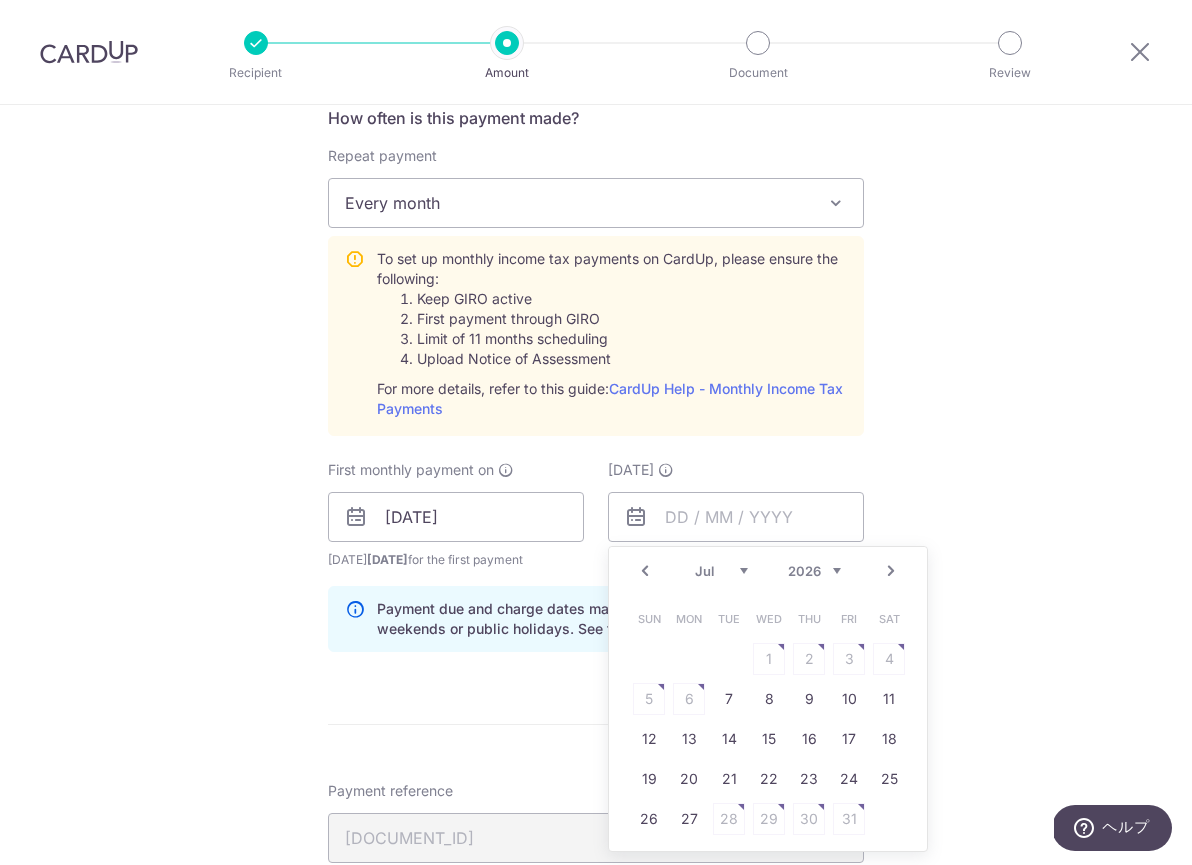 click on "Jan Feb Mar Apr May Jun Jul Aug" at bounding box center [721, 571] 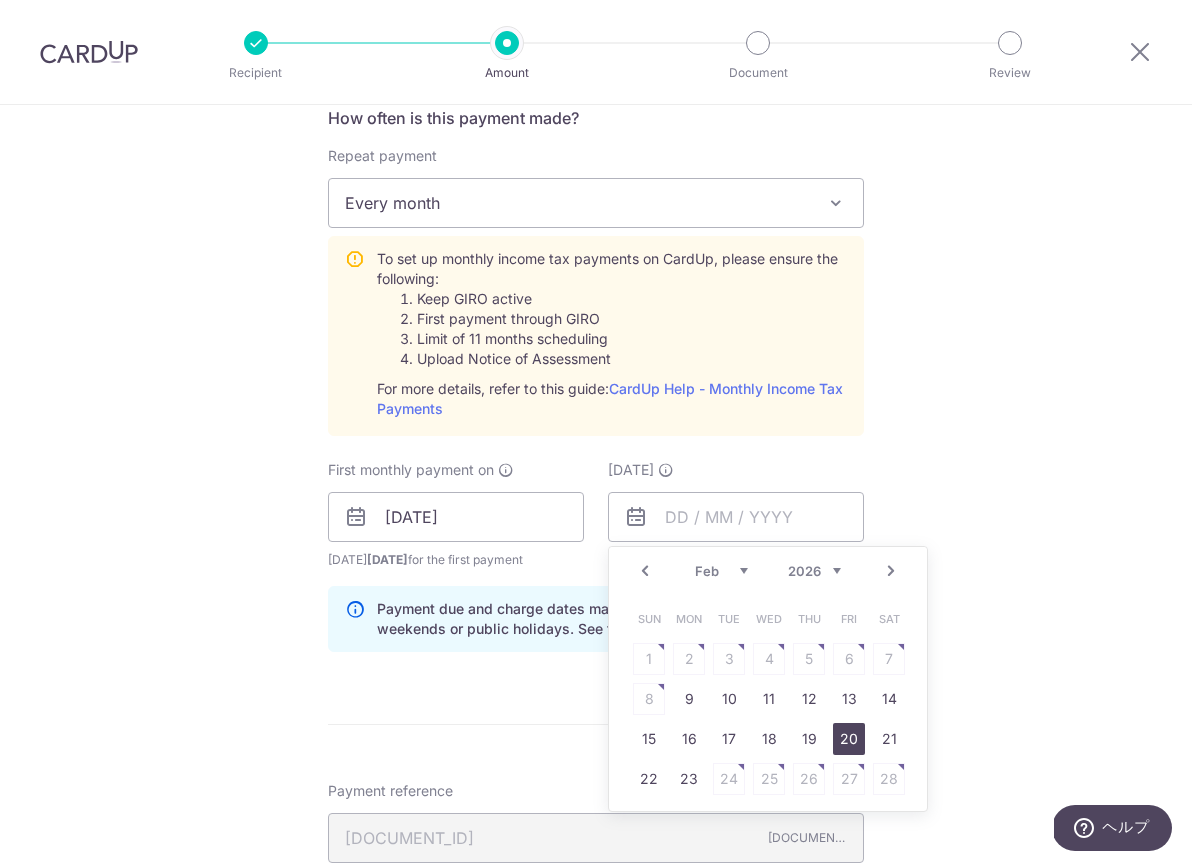 click on "20" at bounding box center (849, 739) 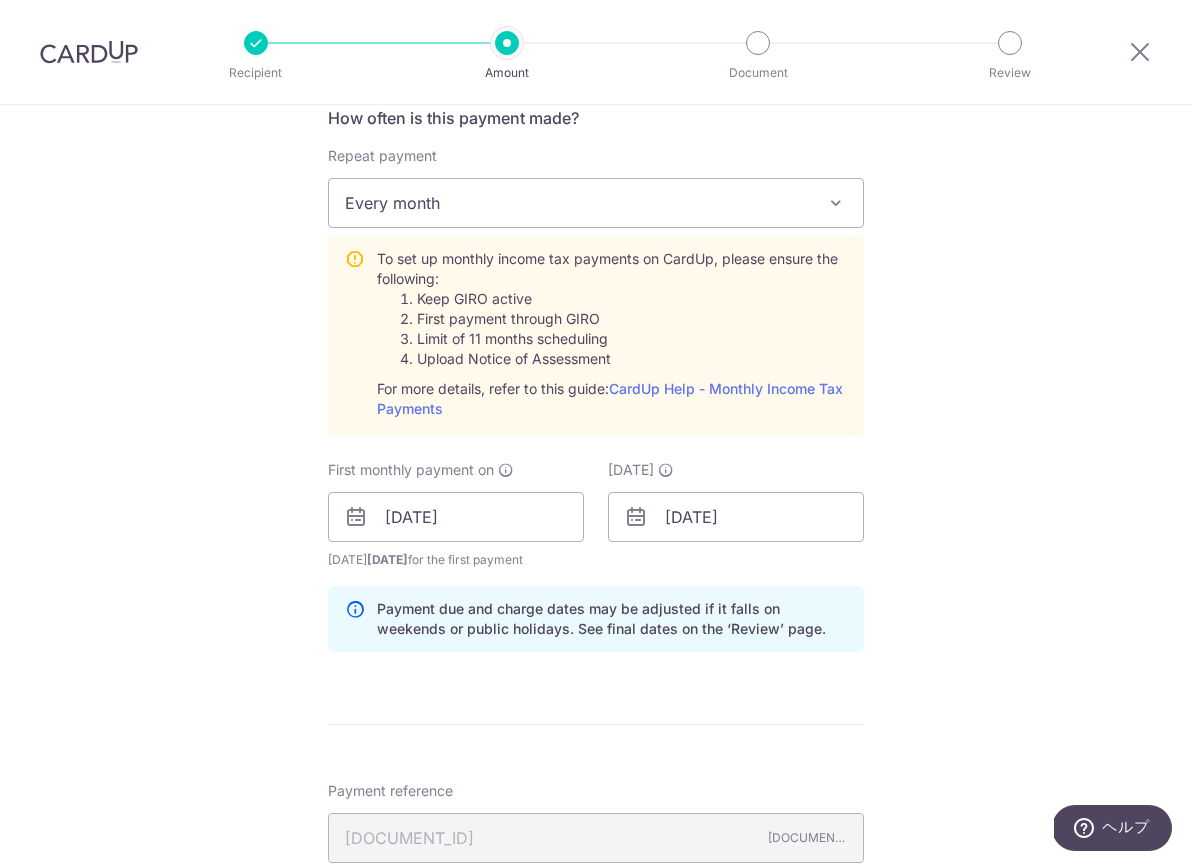 click on "Tell us more about your payment
Enter one-time or monthly payment amount
SGD
609.74
609.74
The  total tax payment amounts scheduled  should not exceed the outstanding balance in your latest Statement of Account.
Select Card
**** 7002
Add credit card
Your Cards
**** 1004
**** 7002
**** 2459
**** 9006
Secure 256-bit SSL" at bounding box center (596, 369) 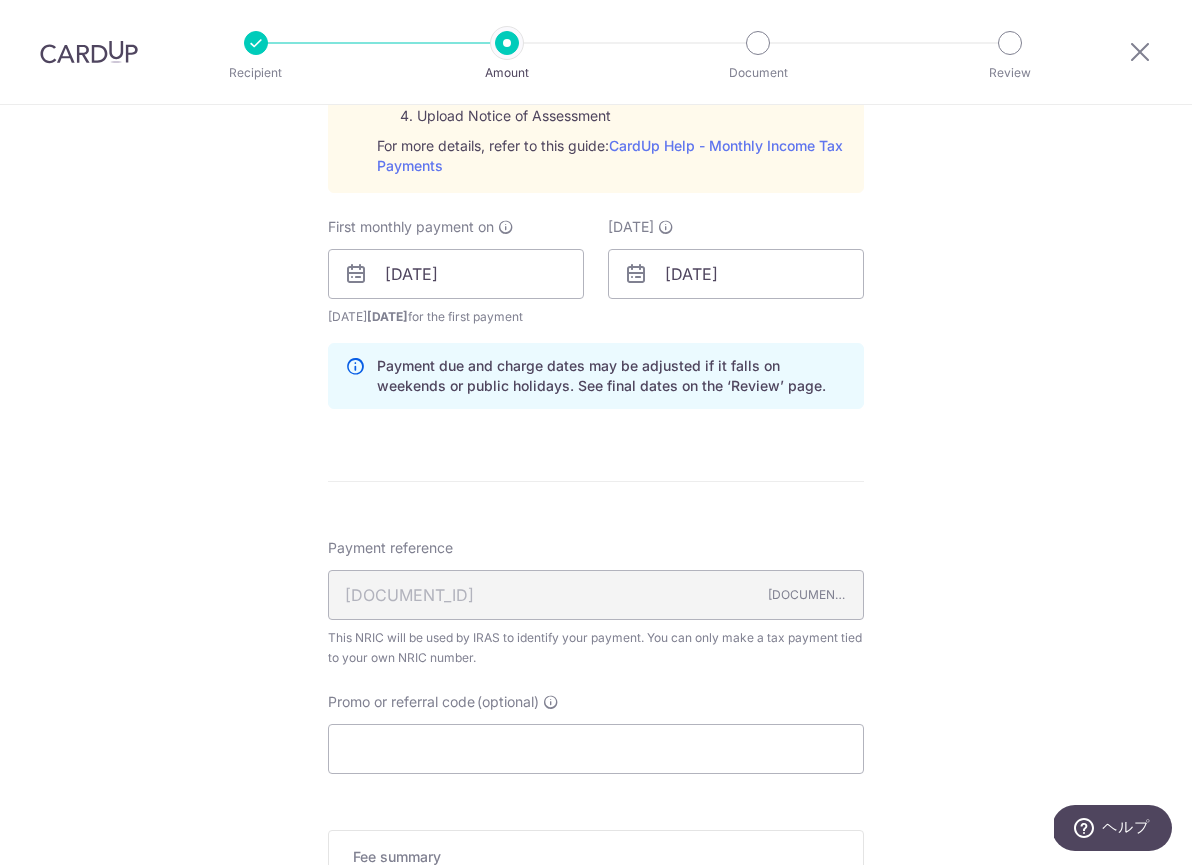click on "G5783567U
9/35" at bounding box center [596, 595] 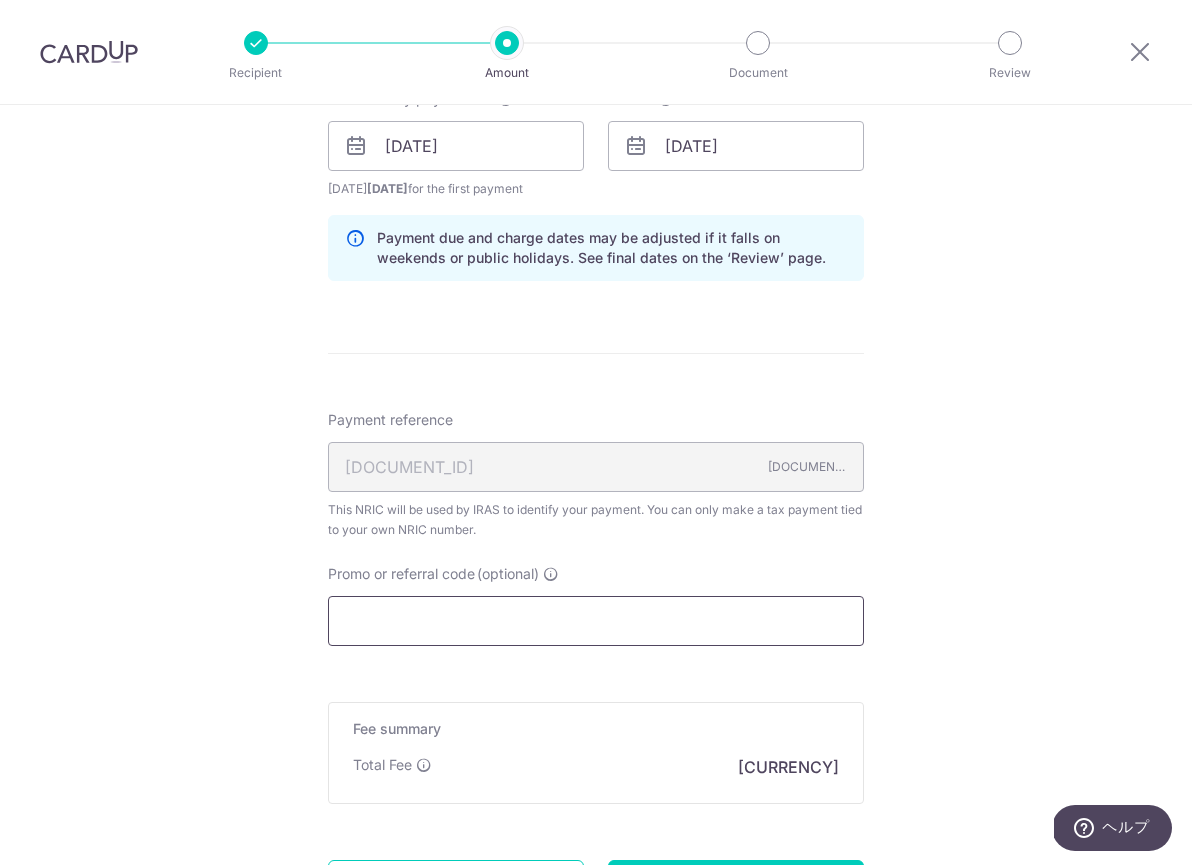 click on "Promo or referral code
(optional)" at bounding box center [596, 621] 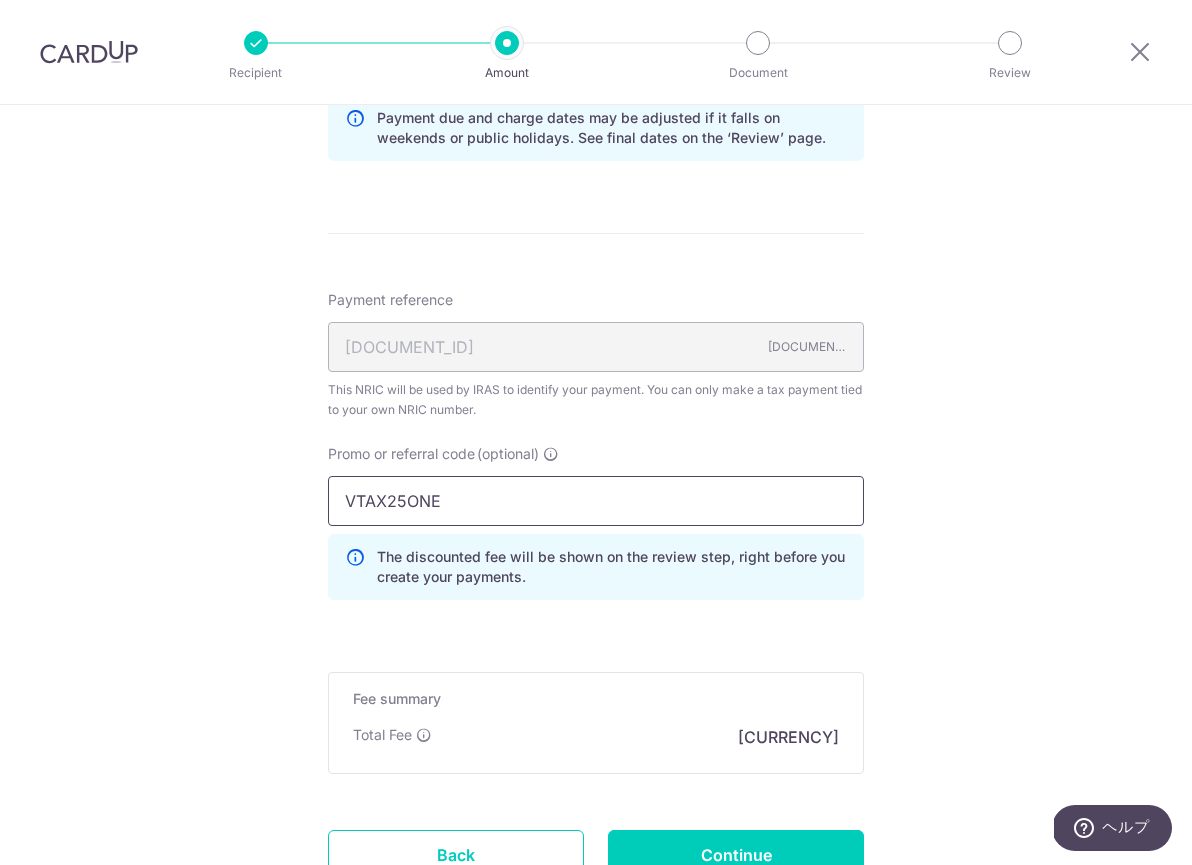 scroll, scrollTop: 1363, scrollLeft: 0, axis: vertical 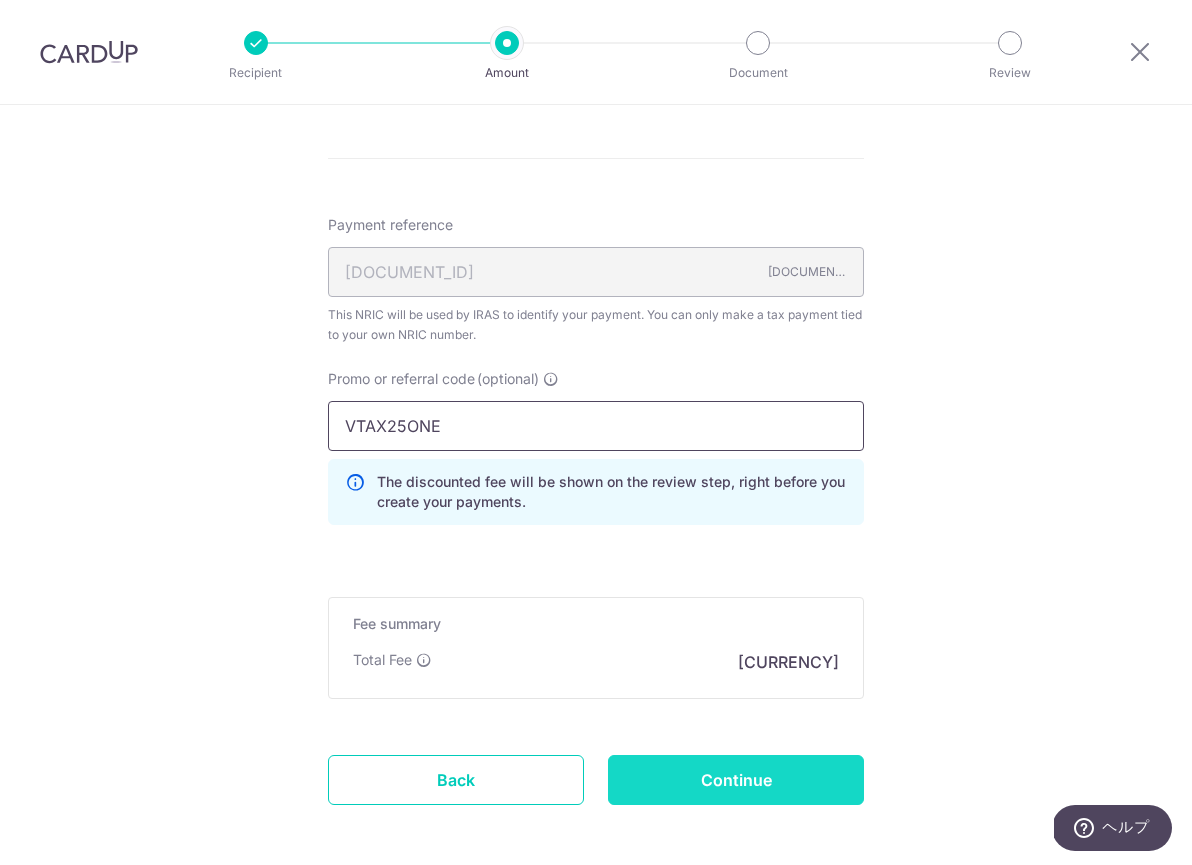 type on "VTAX25ONE" 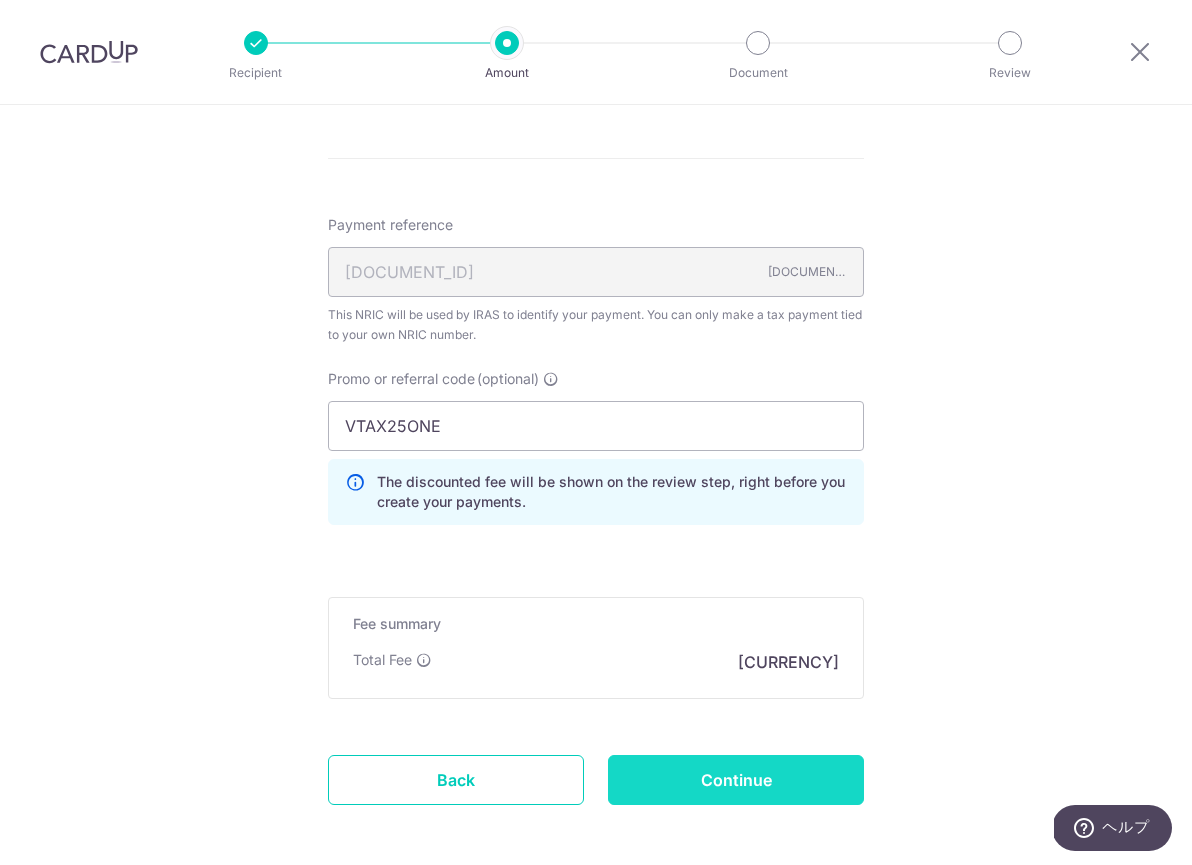 click on "Continue" at bounding box center [736, 780] 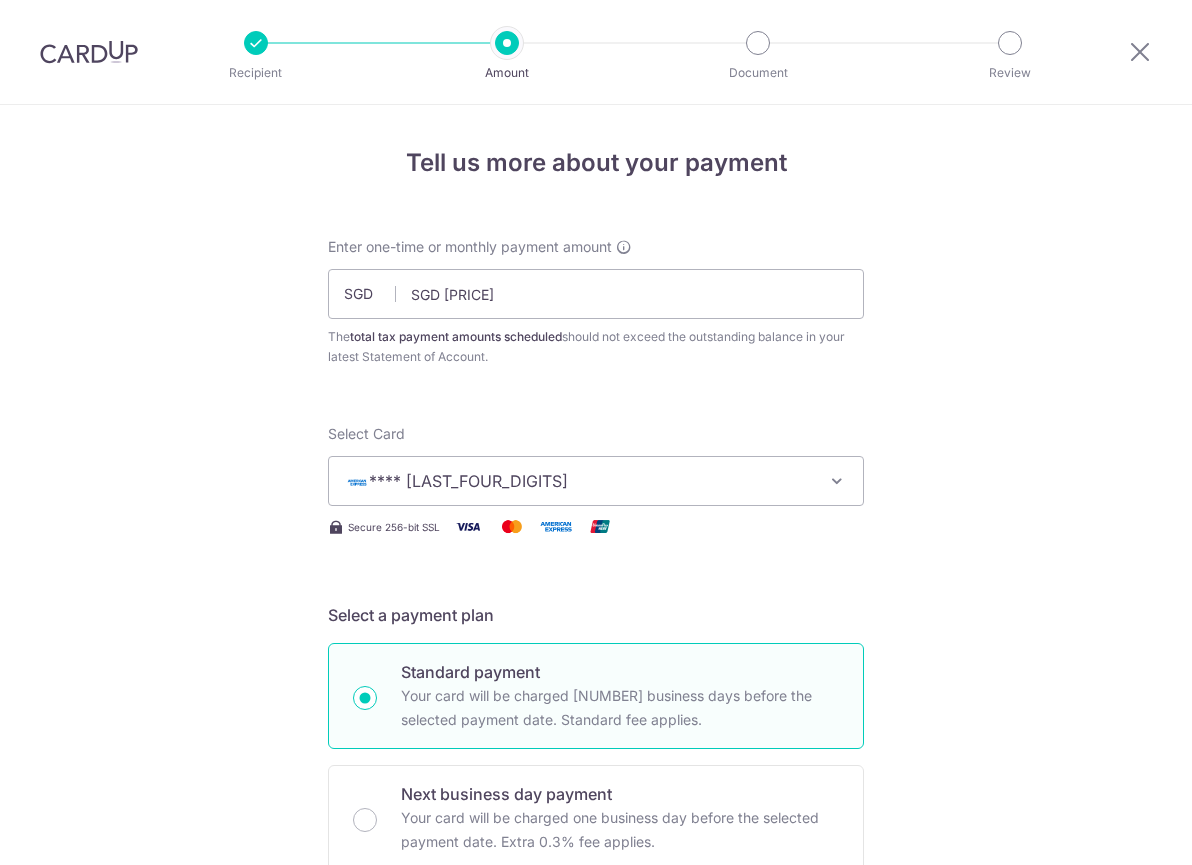 scroll, scrollTop: 0, scrollLeft: 0, axis: both 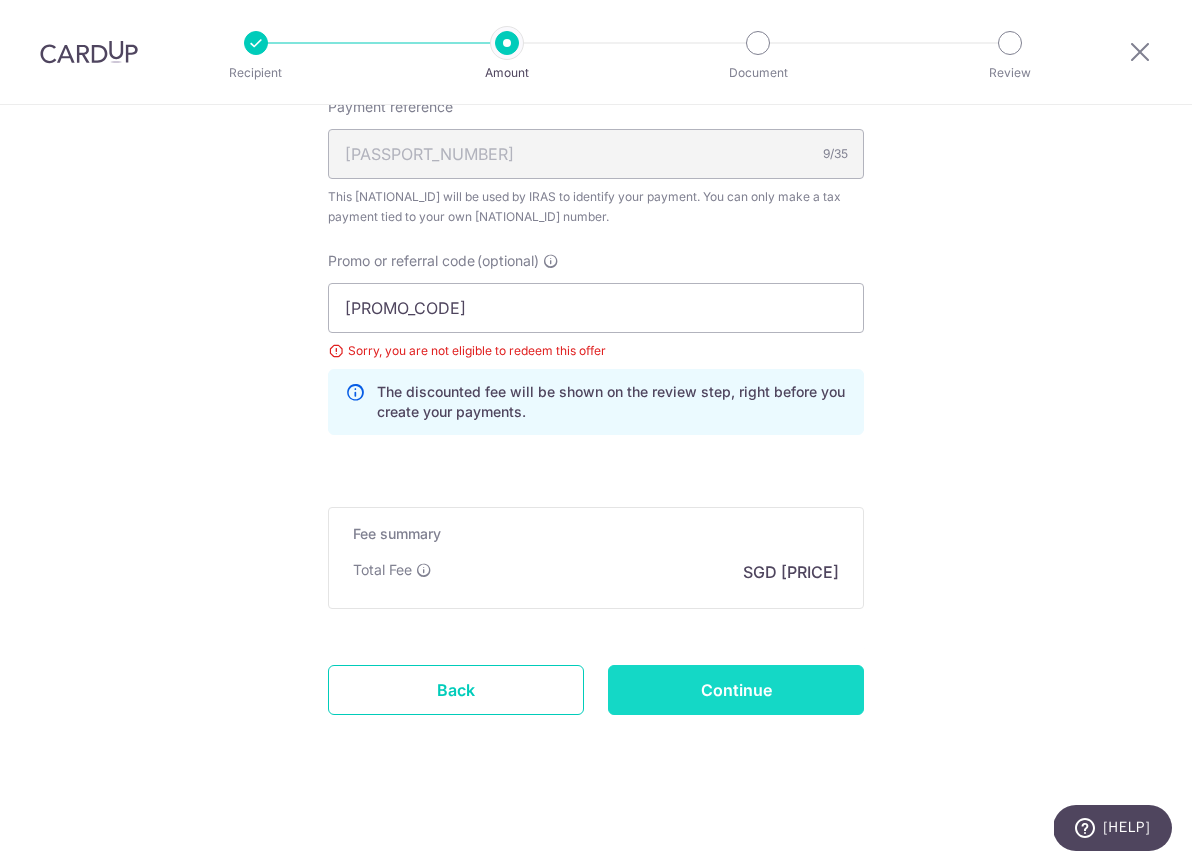 type on "[PROMO_CODE]" 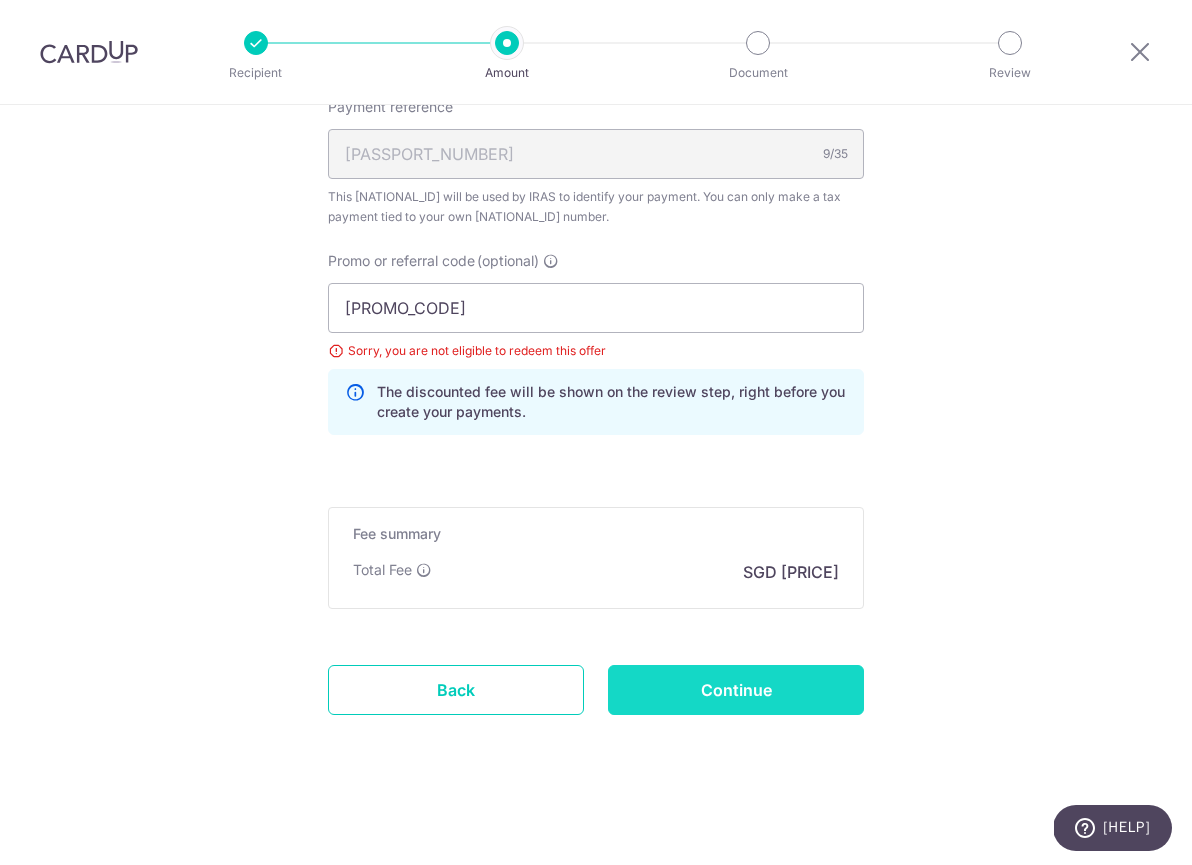 click on "Continue" at bounding box center (736, 690) 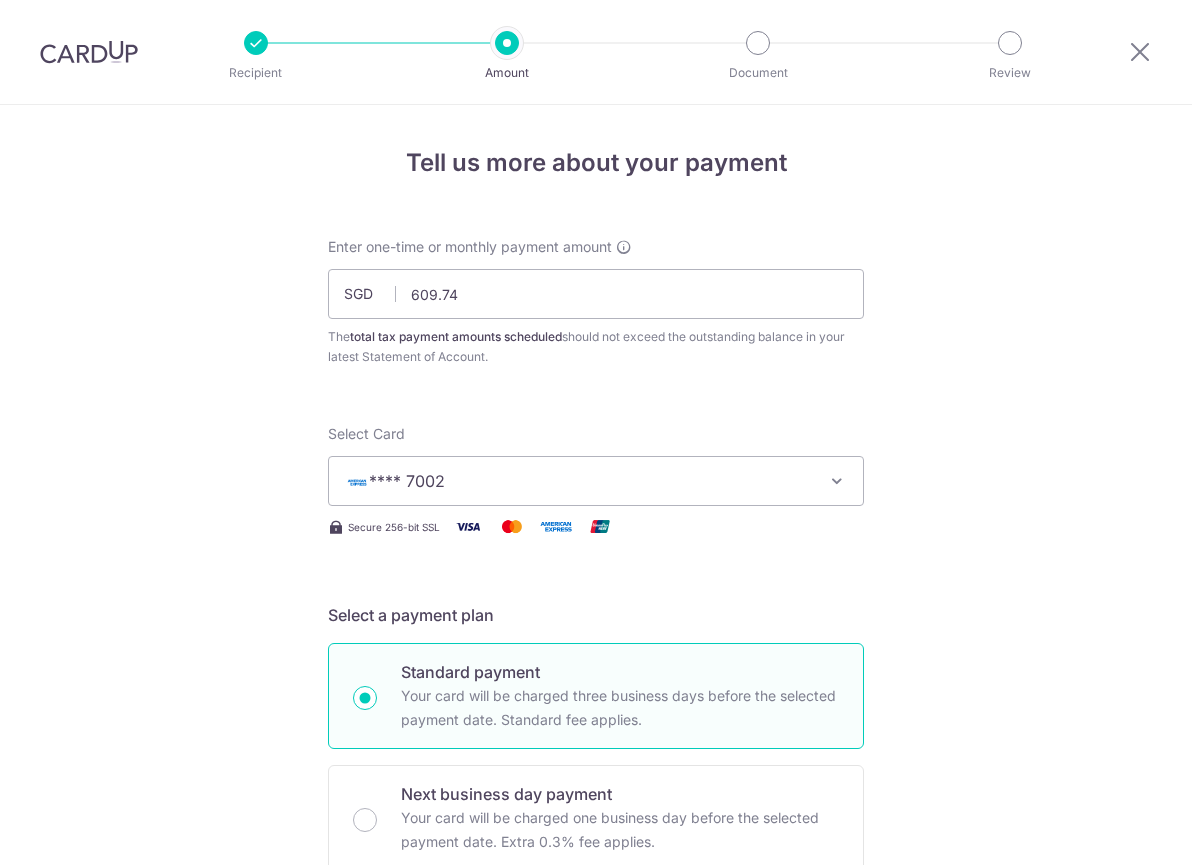 scroll, scrollTop: 0, scrollLeft: 0, axis: both 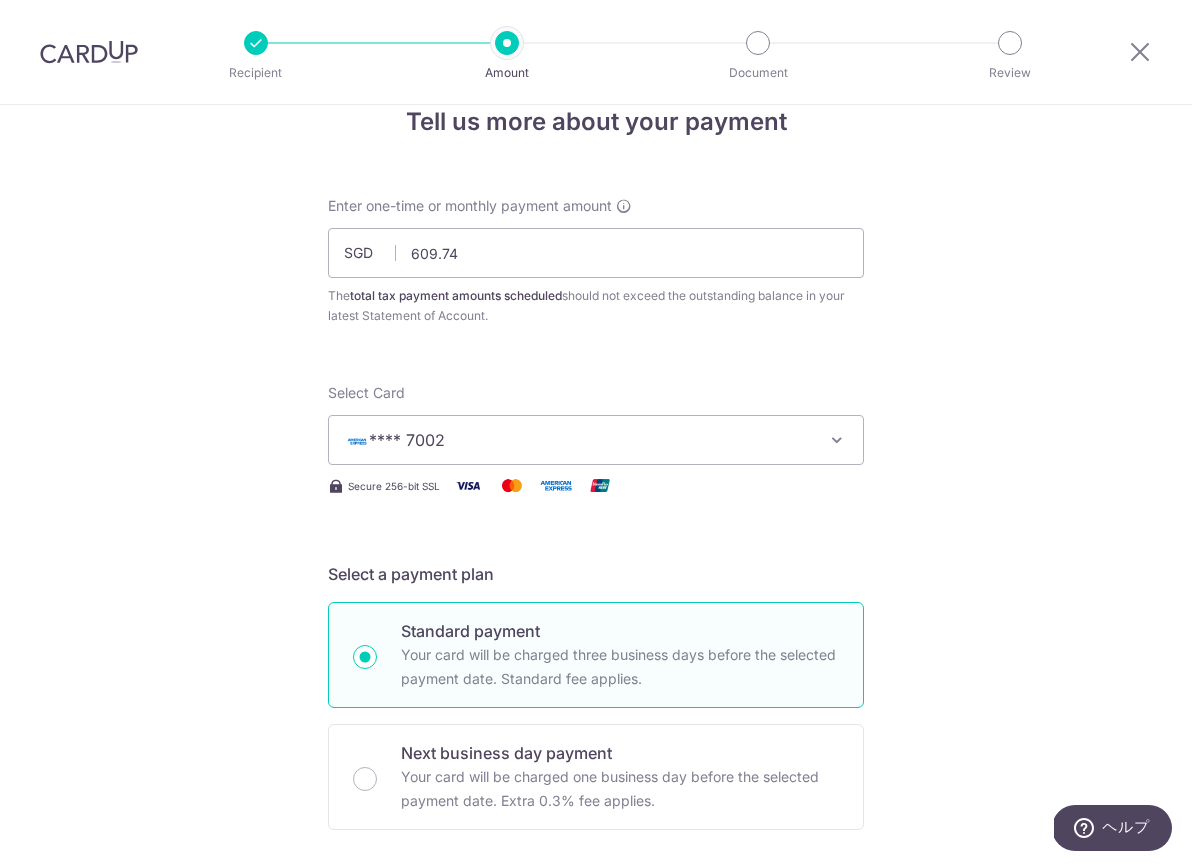 click at bounding box center [89, 52] 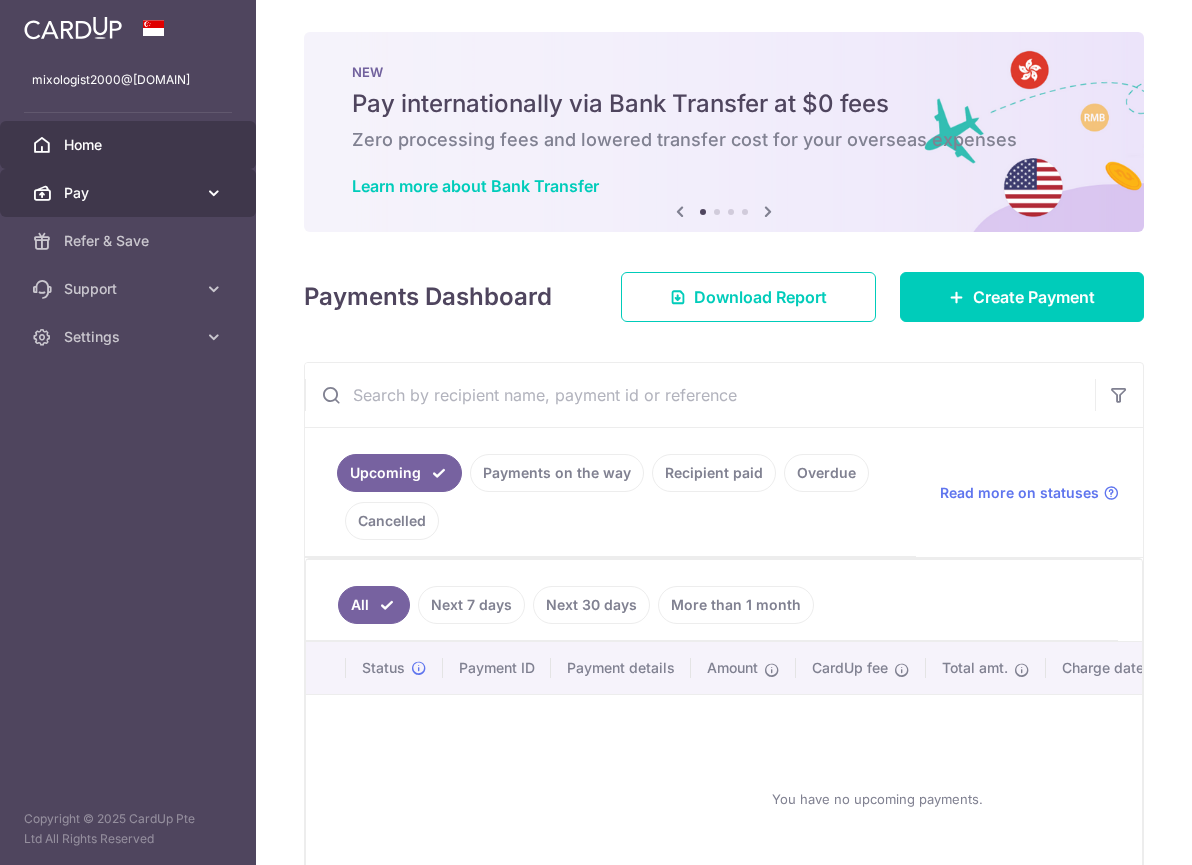 drag, startPoint x: 102, startPoint y: 196, endPoint x: 120, endPoint y: 205, distance: 20.12461 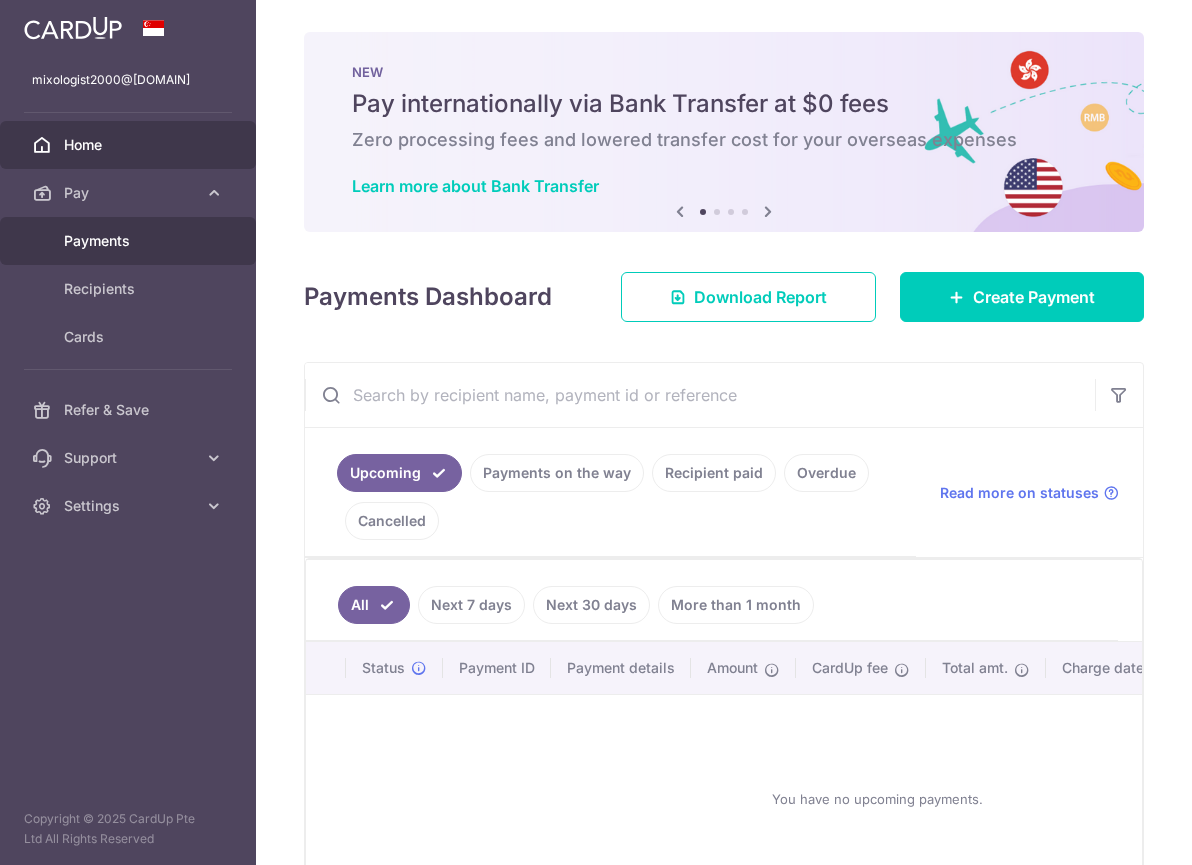 click on "Payments" at bounding box center [130, 241] 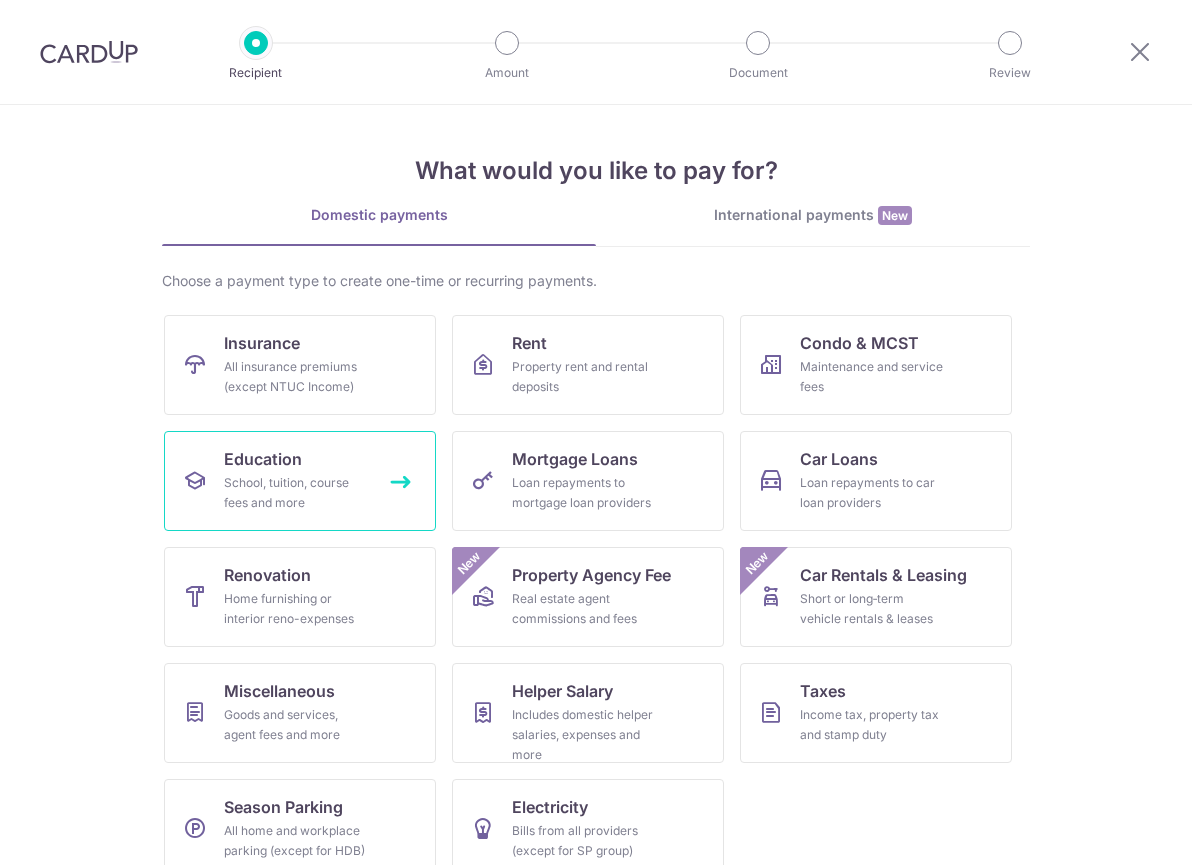 scroll, scrollTop: 0, scrollLeft: 0, axis: both 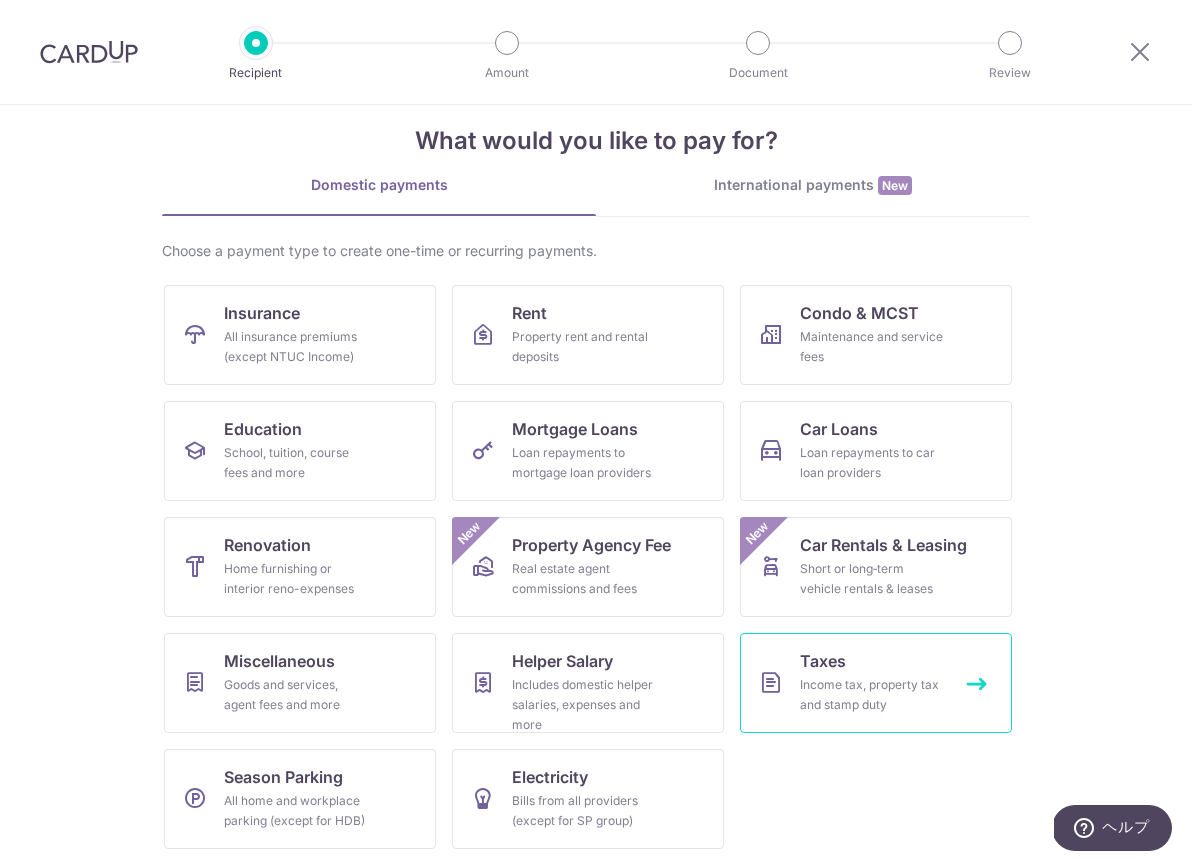 click on "Income tax, property tax and stamp duty" at bounding box center (296, 347) 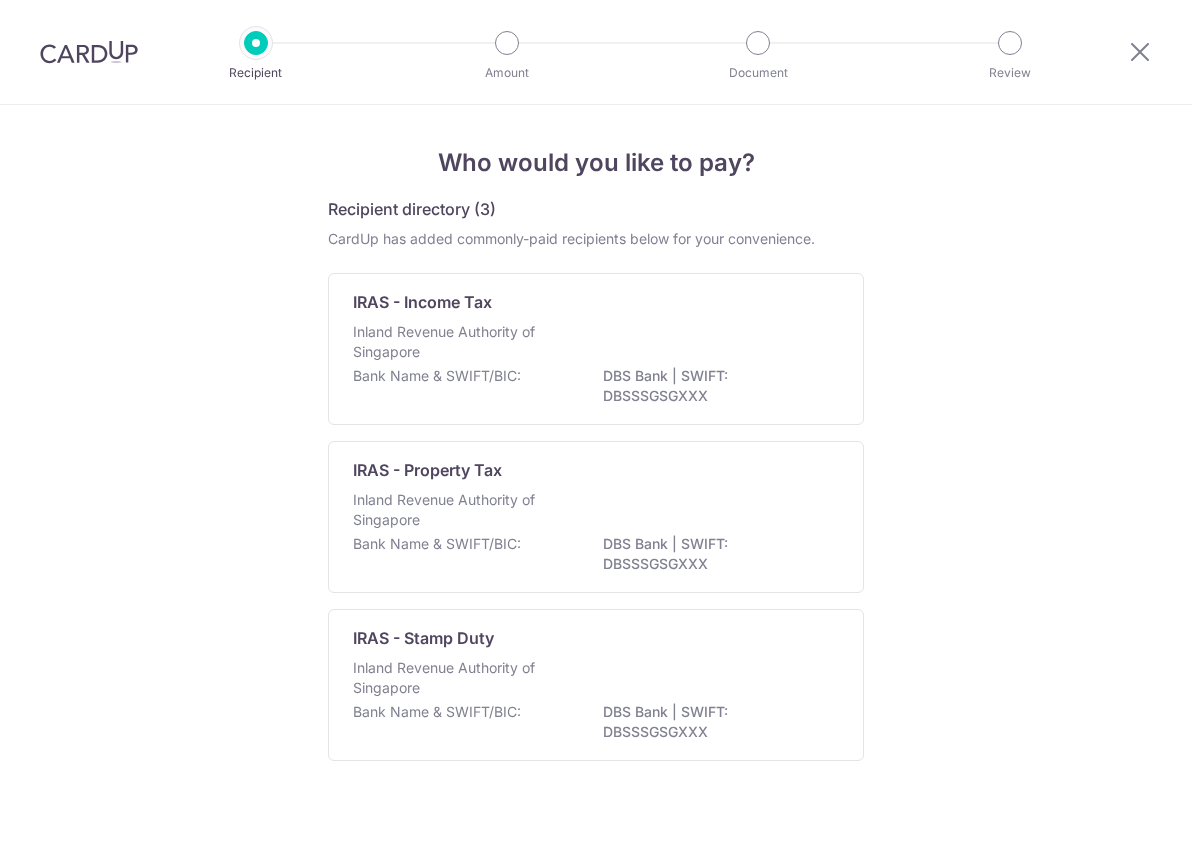 scroll, scrollTop: 0, scrollLeft: 0, axis: both 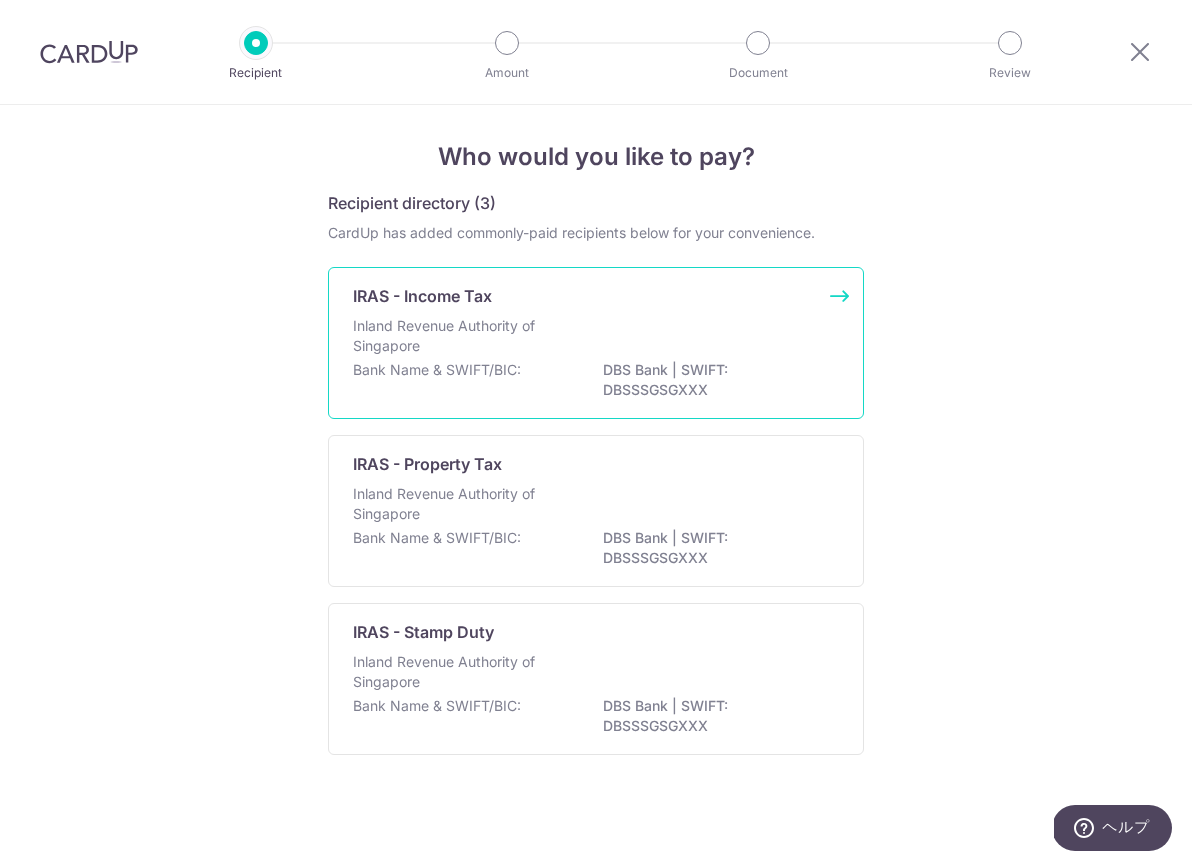 click on "IRAS - Income Tax" at bounding box center [422, 296] 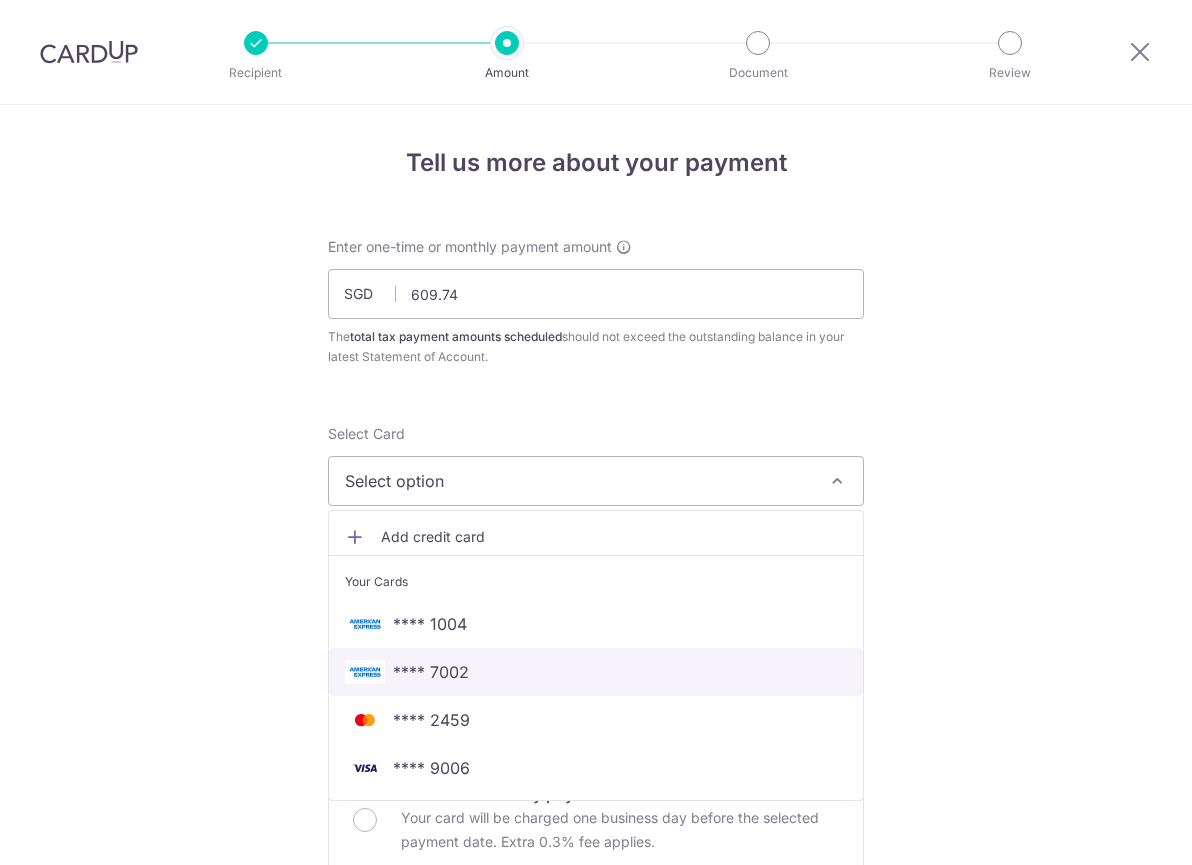 scroll, scrollTop: 0, scrollLeft: 0, axis: both 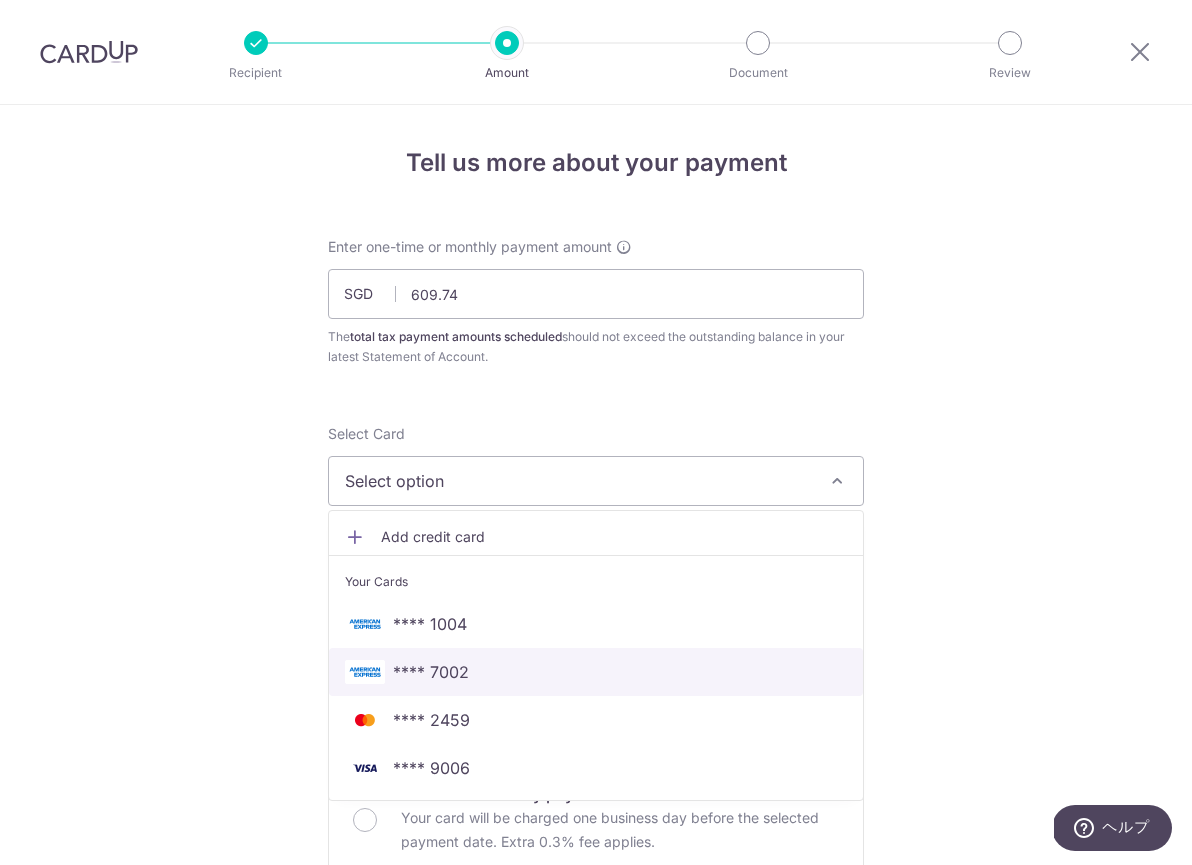 click on "**** 7002" at bounding box center (596, 672) 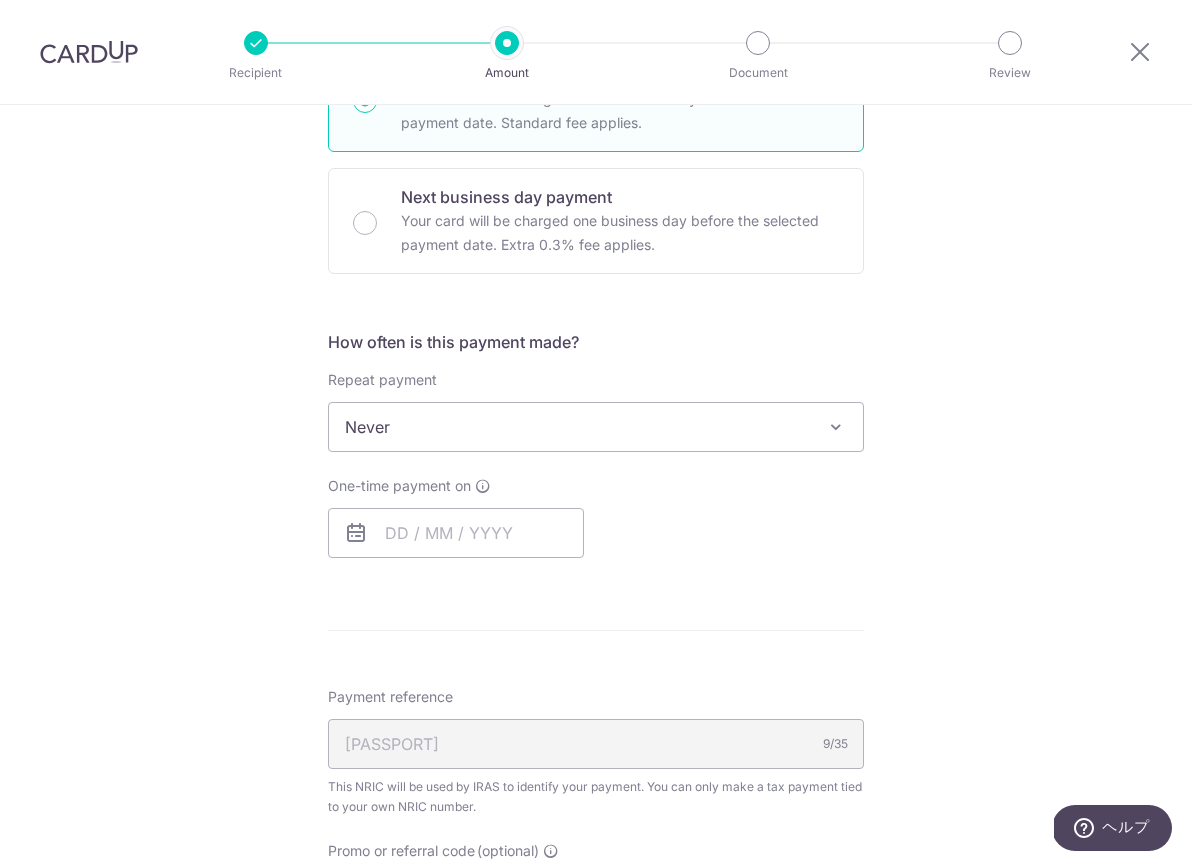 scroll, scrollTop: 837, scrollLeft: 0, axis: vertical 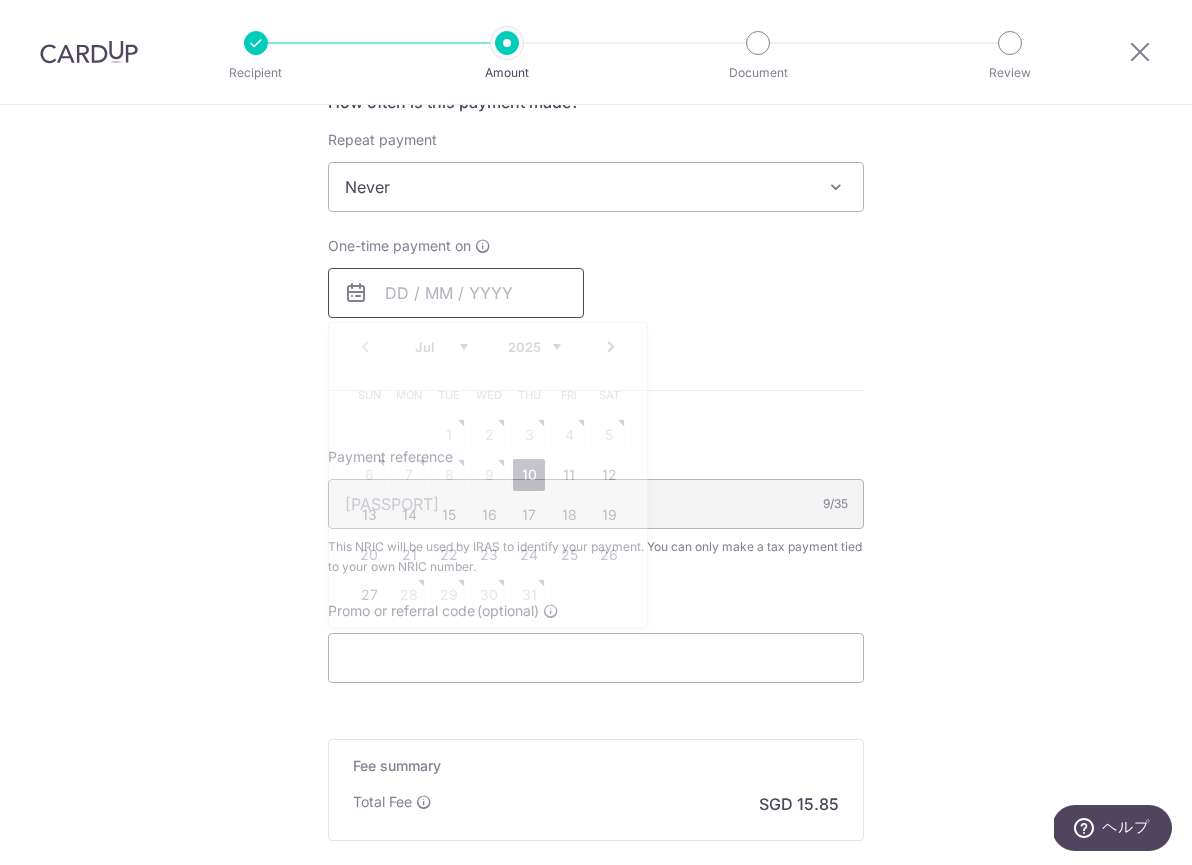 click at bounding box center (456, 293) 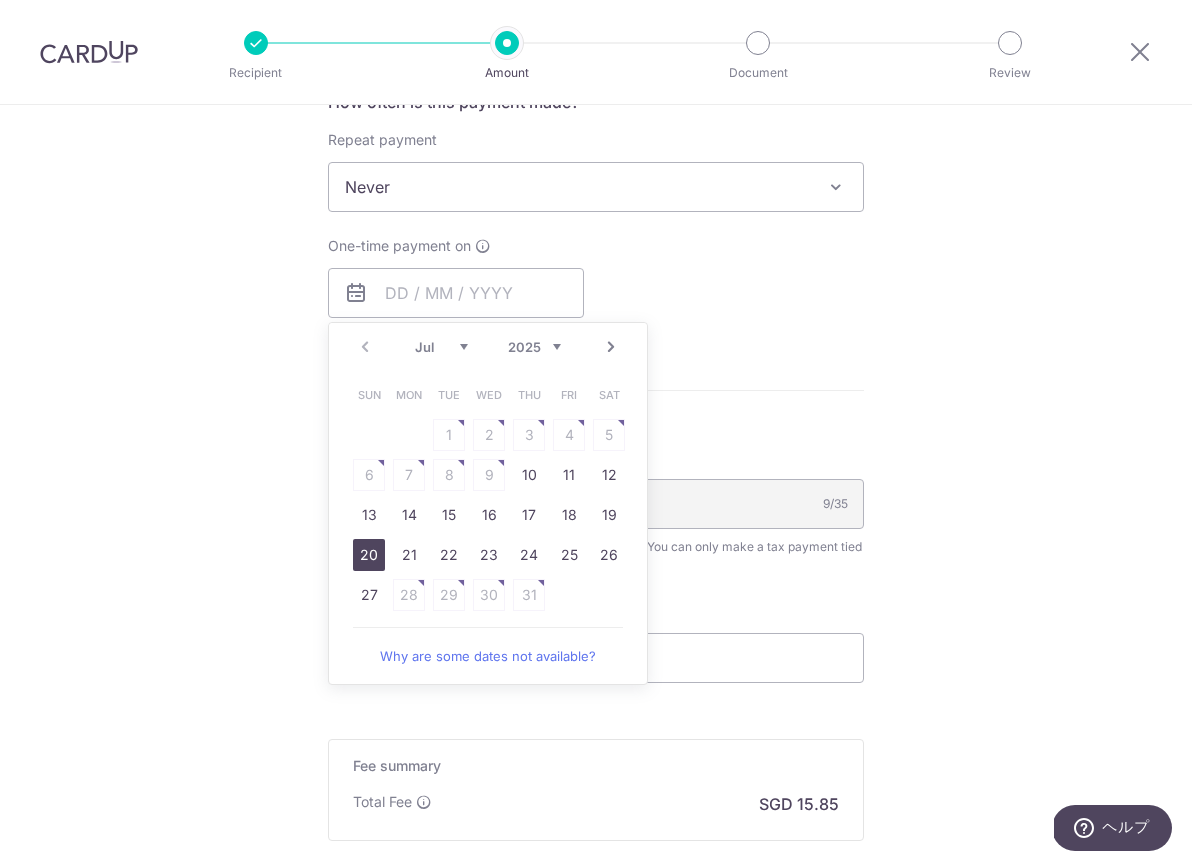 click on "20" at bounding box center [369, 555] 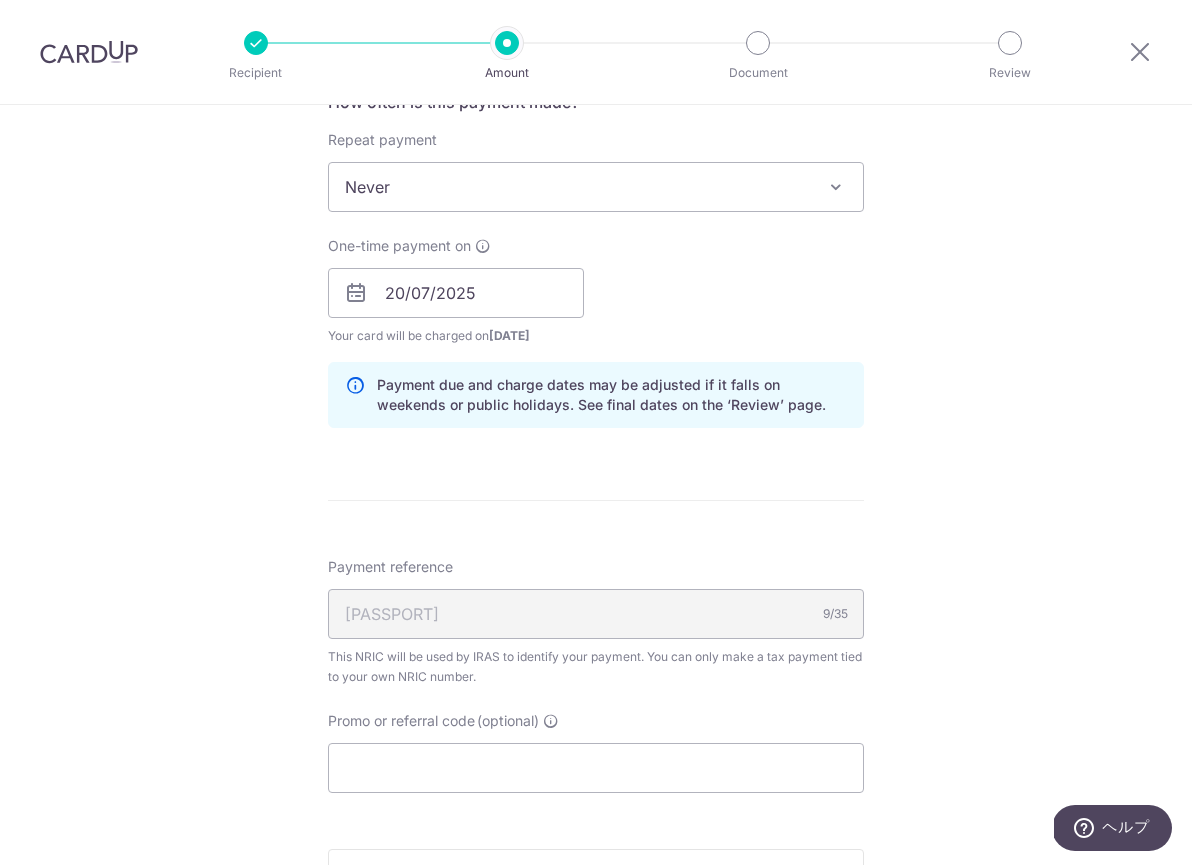 scroll, scrollTop: 888, scrollLeft: 0, axis: vertical 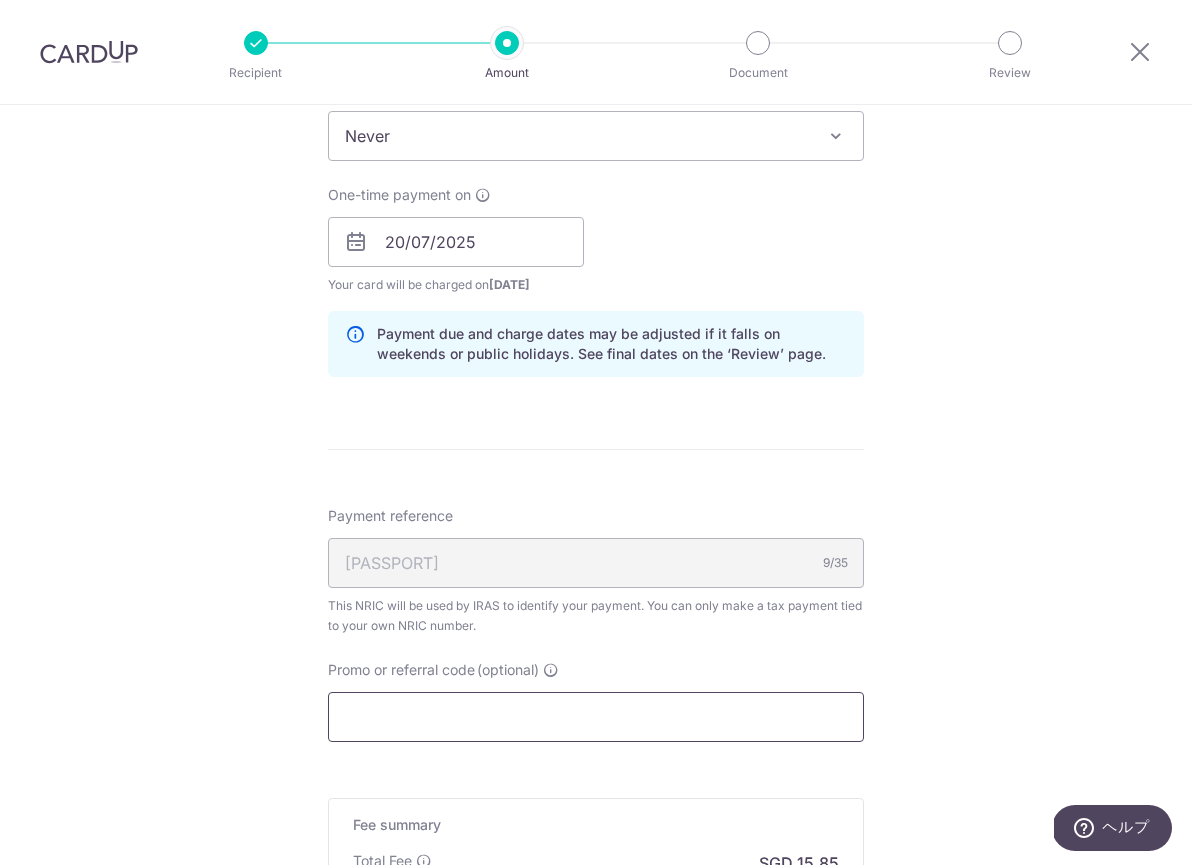 click on "Promo or referral code
(optional)" at bounding box center [596, 717] 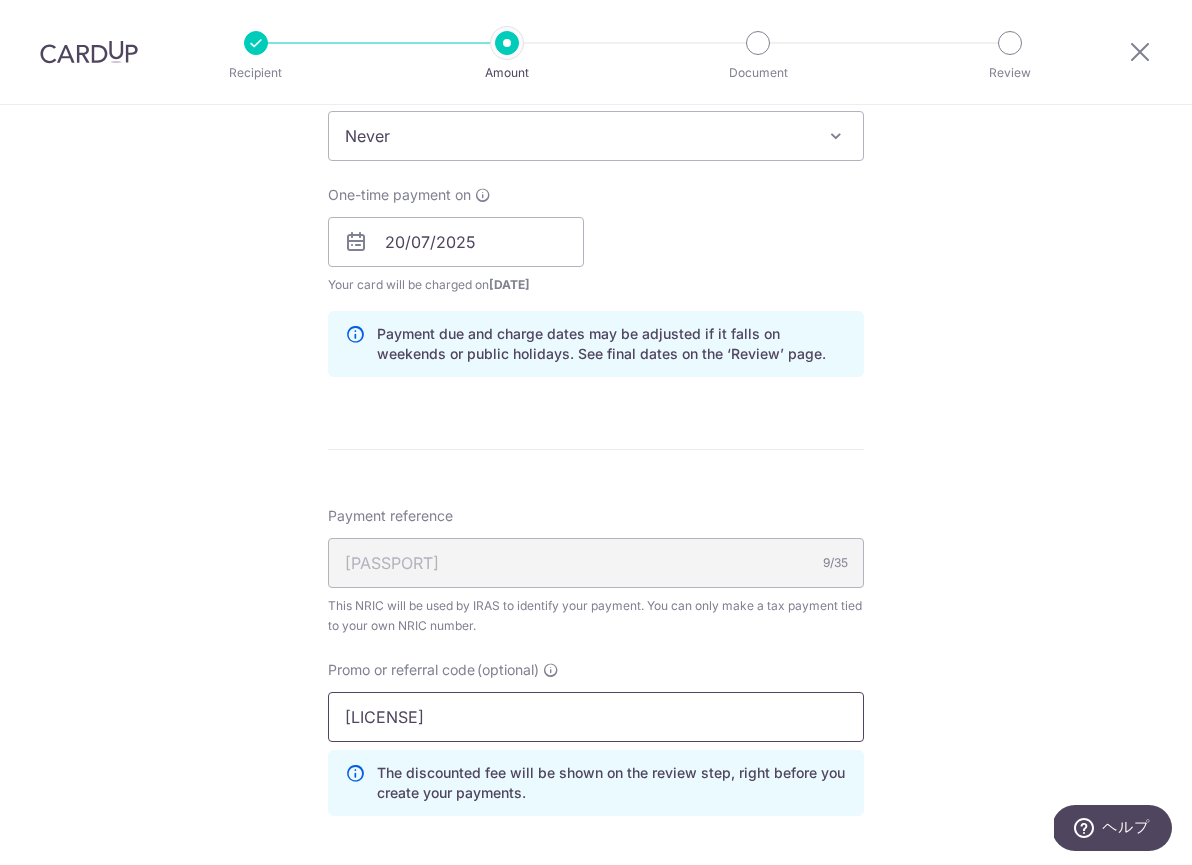 type on "[LICENSE]" 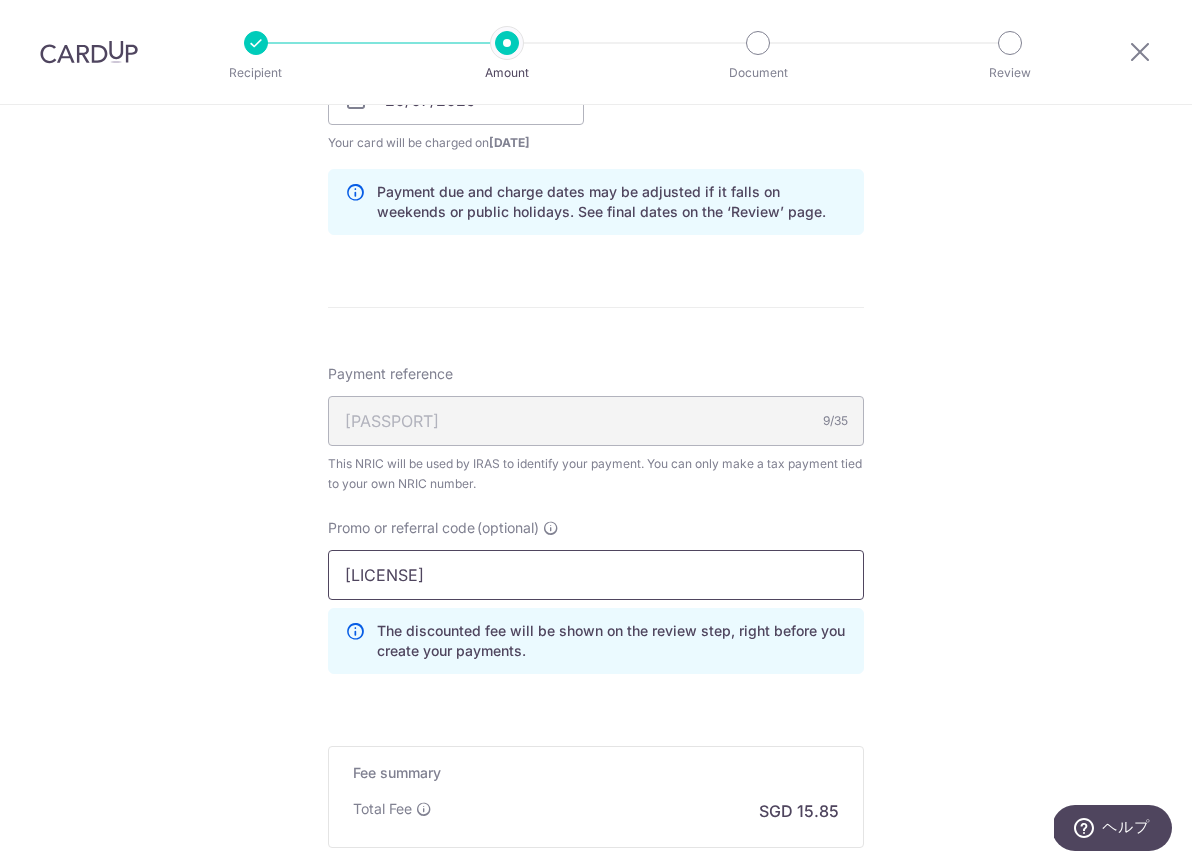 scroll, scrollTop: 1269, scrollLeft: 0, axis: vertical 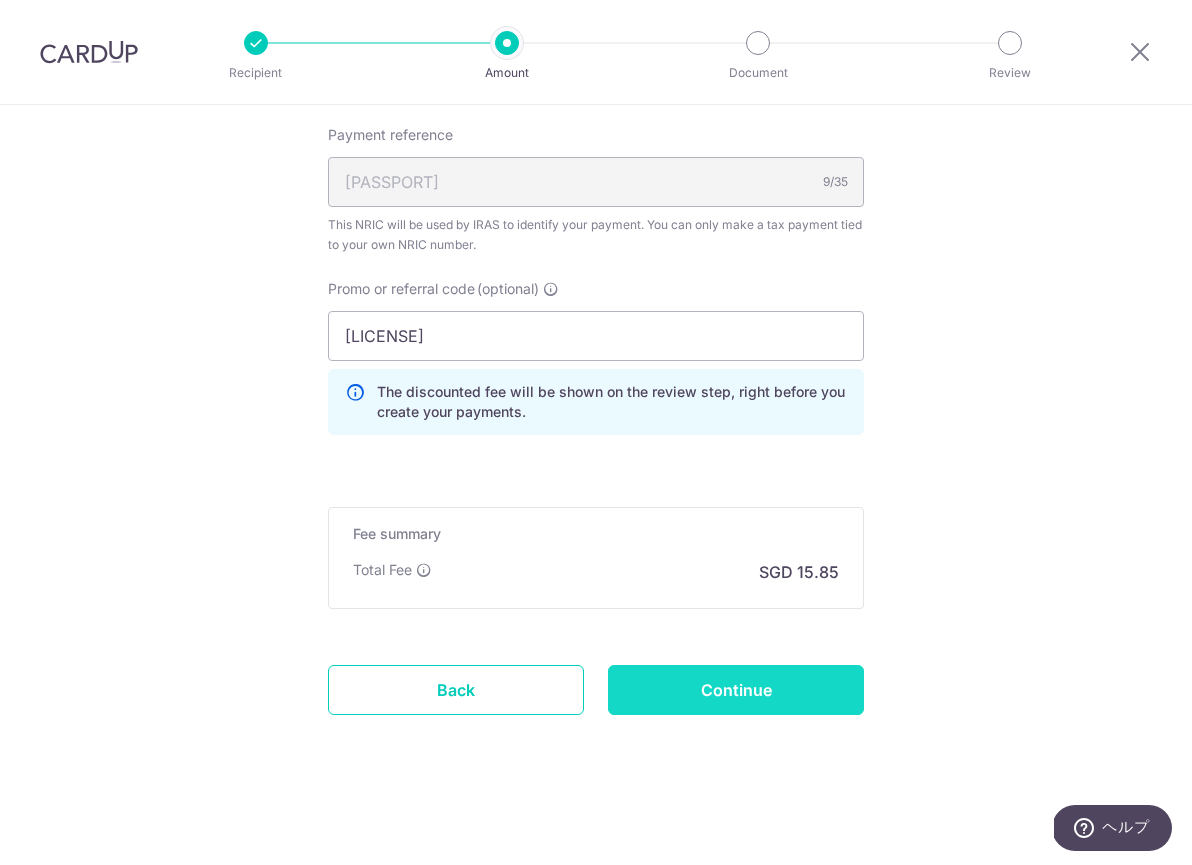 click on "Continue" at bounding box center [736, 690] 